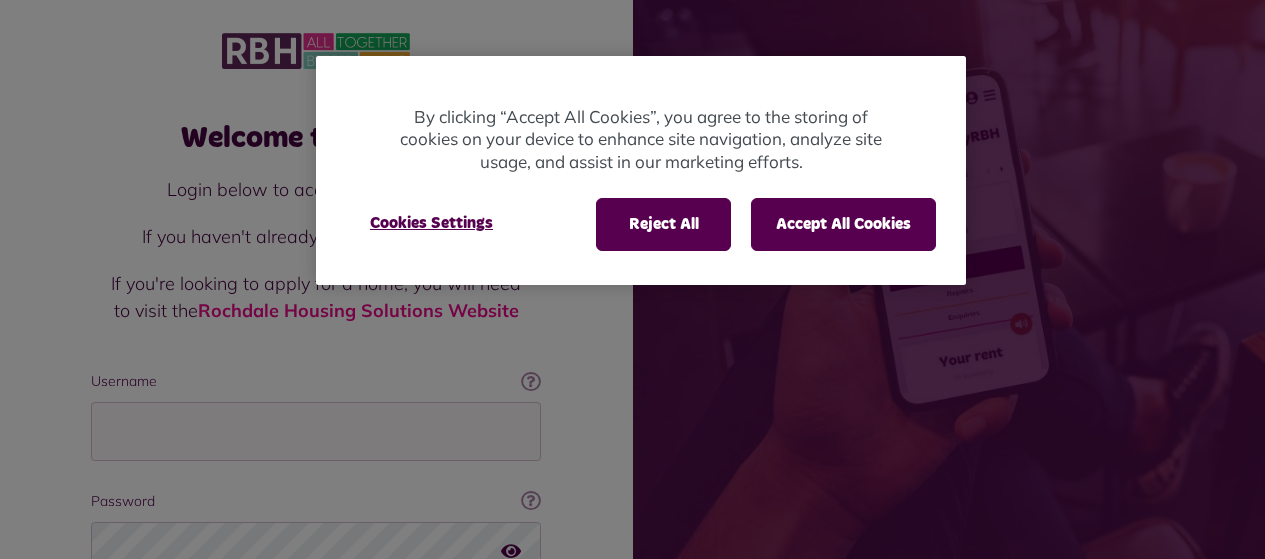 scroll, scrollTop: 0, scrollLeft: 0, axis: both 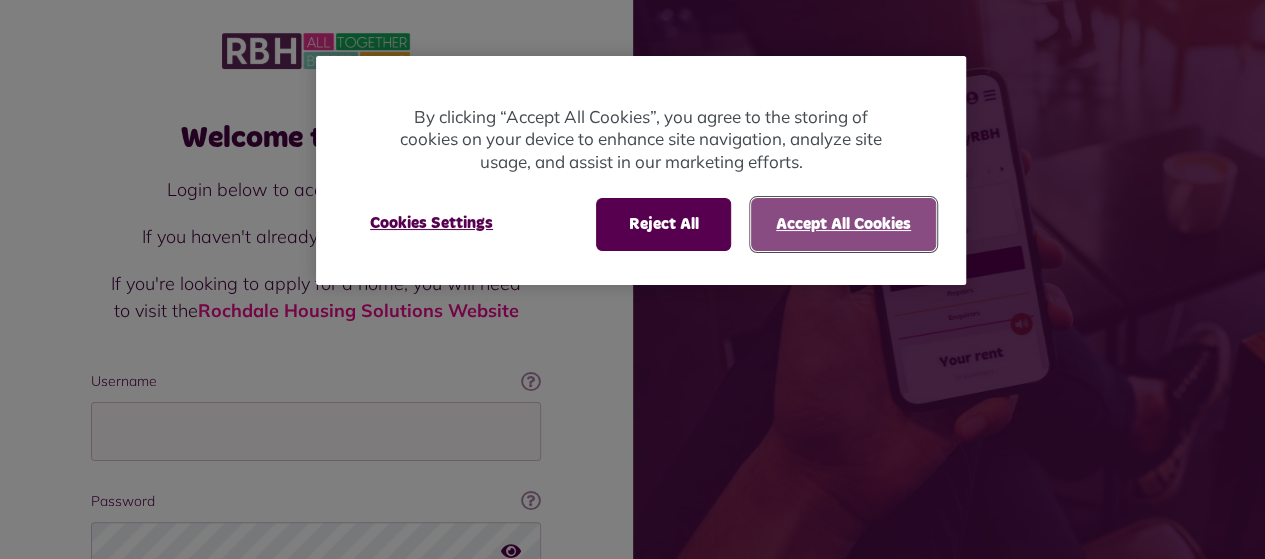click on "Accept All Cookies" at bounding box center (843, 224) 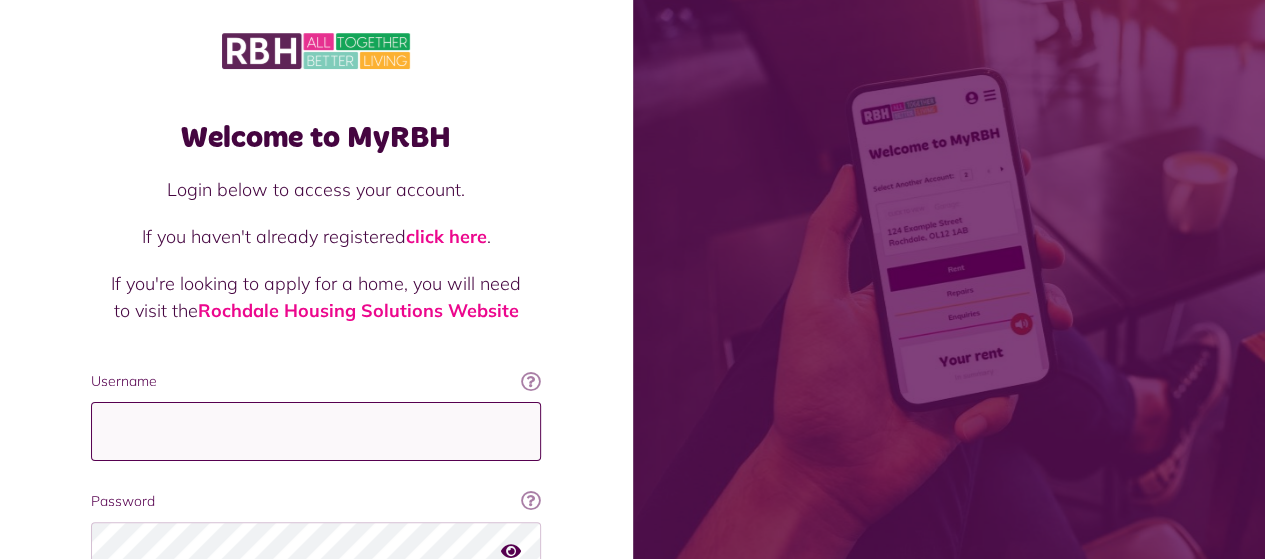 click on "Username" at bounding box center (316, 431) 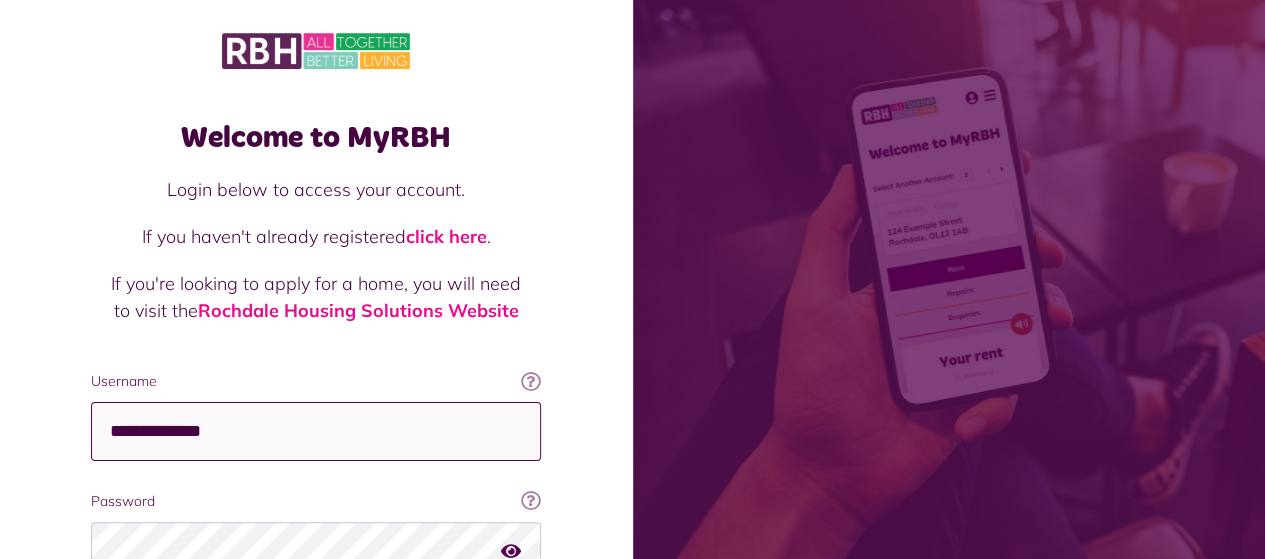 type on "**********" 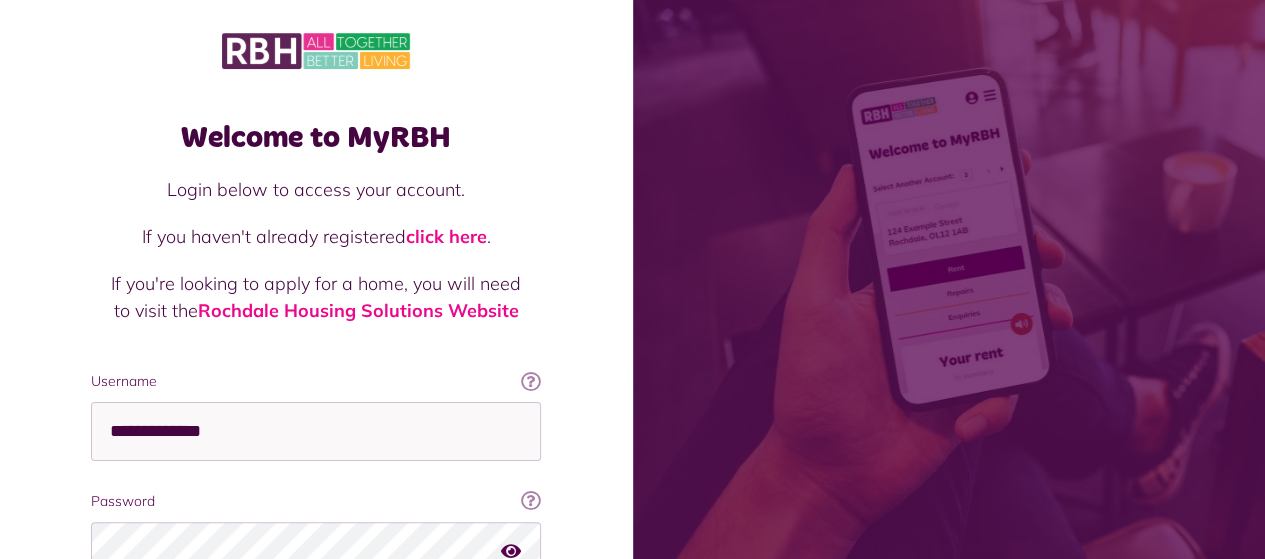 click at bounding box center [949, 279] 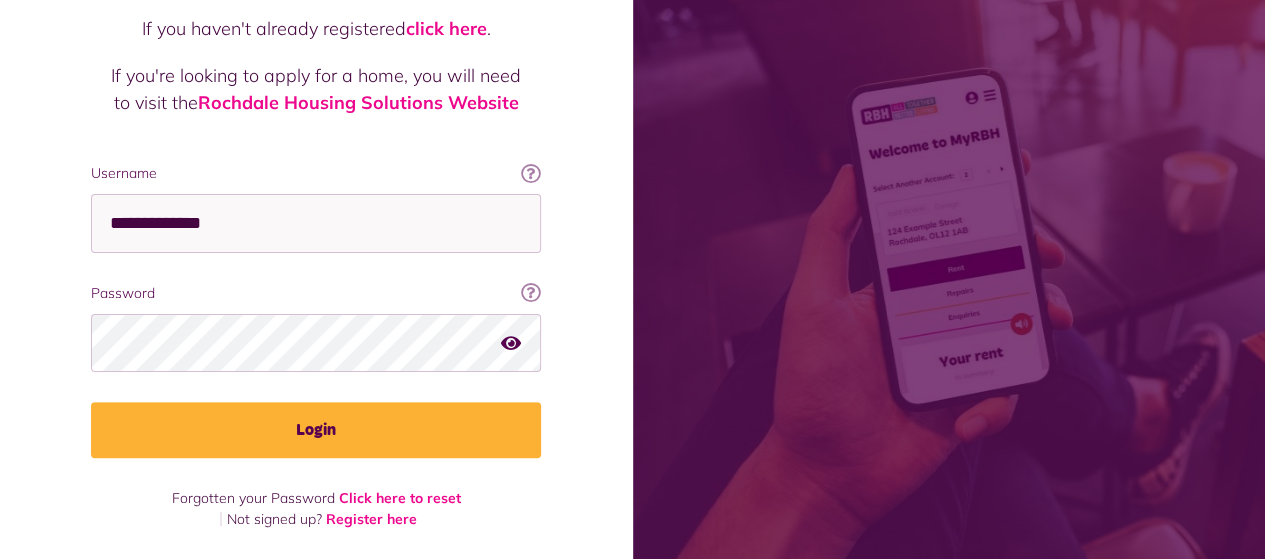 scroll, scrollTop: 207, scrollLeft: 0, axis: vertical 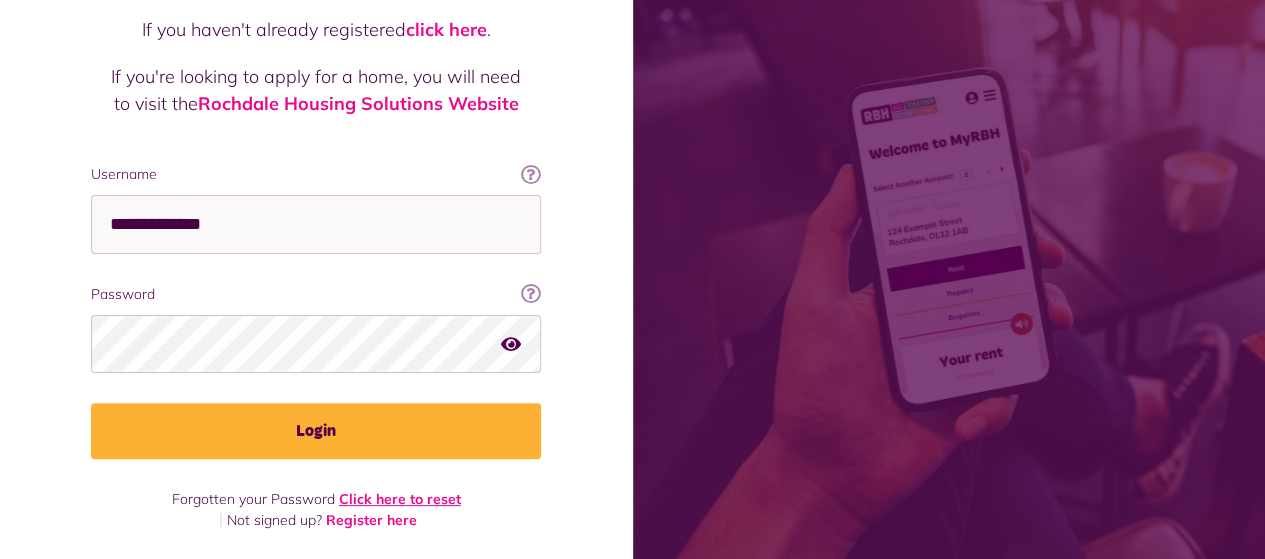 click on "Click here to reset" at bounding box center [400, 499] 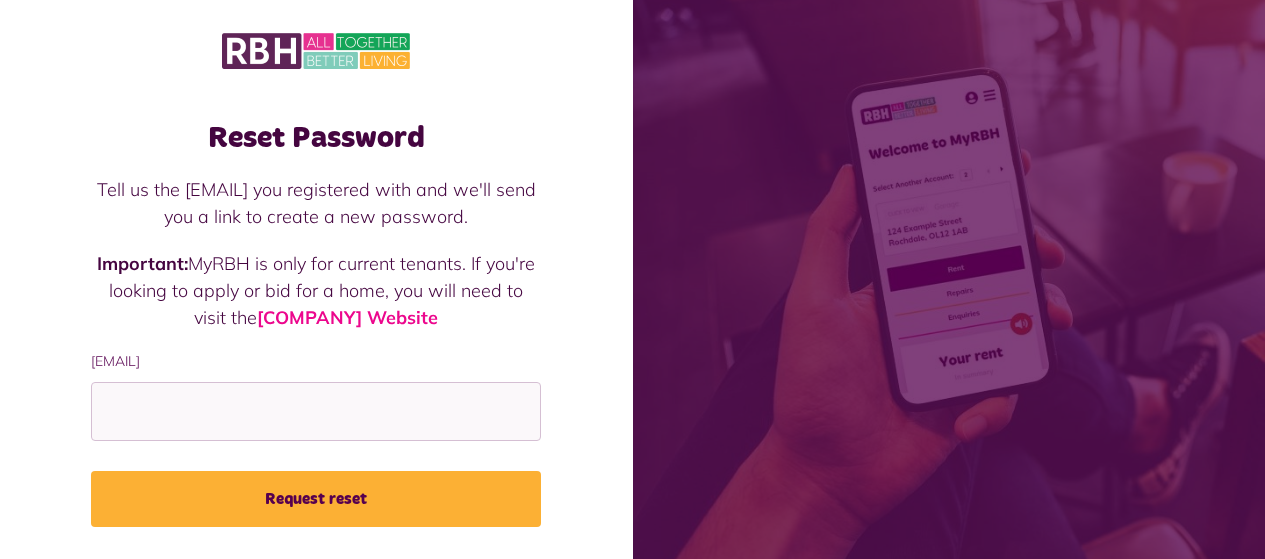 scroll, scrollTop: 0, scrollLeft: 0, axis: both 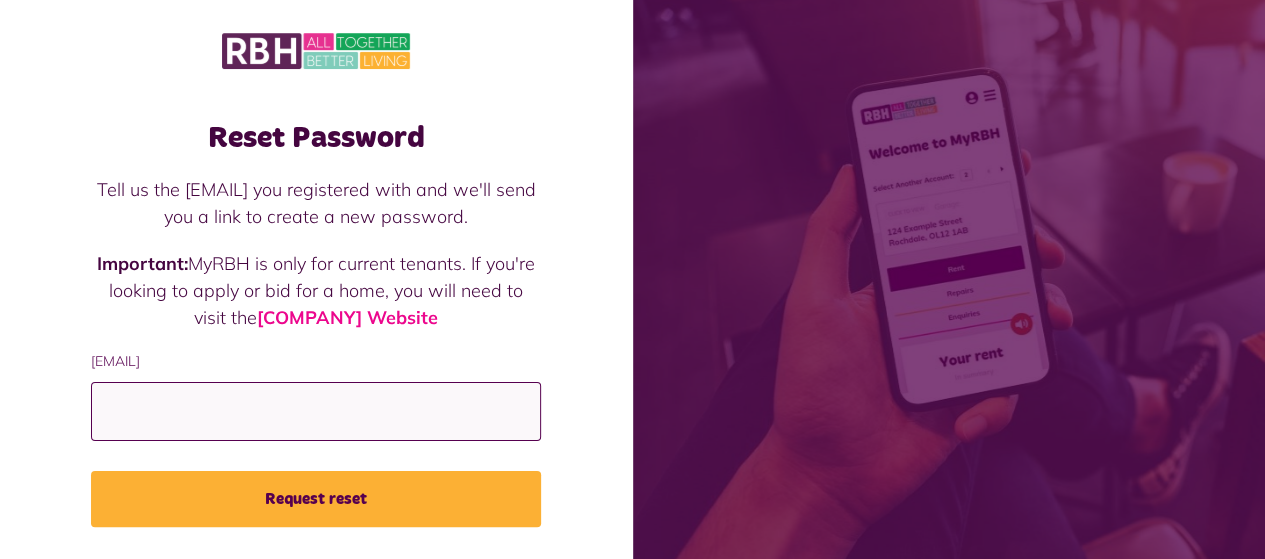 click on "Email address" at bounding box center [316, 411] 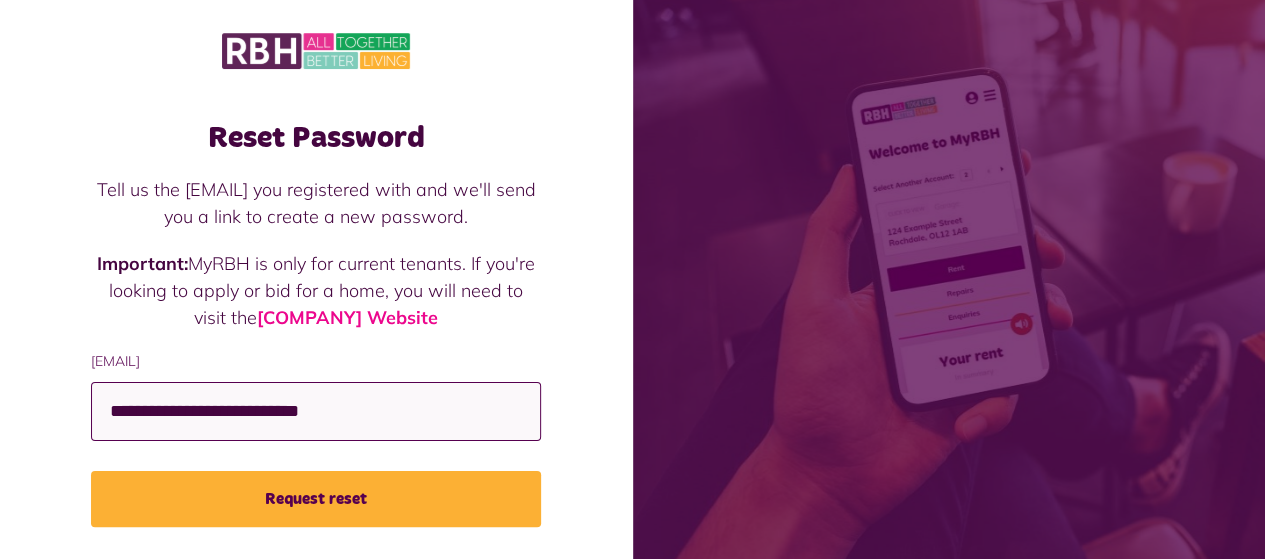 click on "**********" at bounding box center (316, 411) 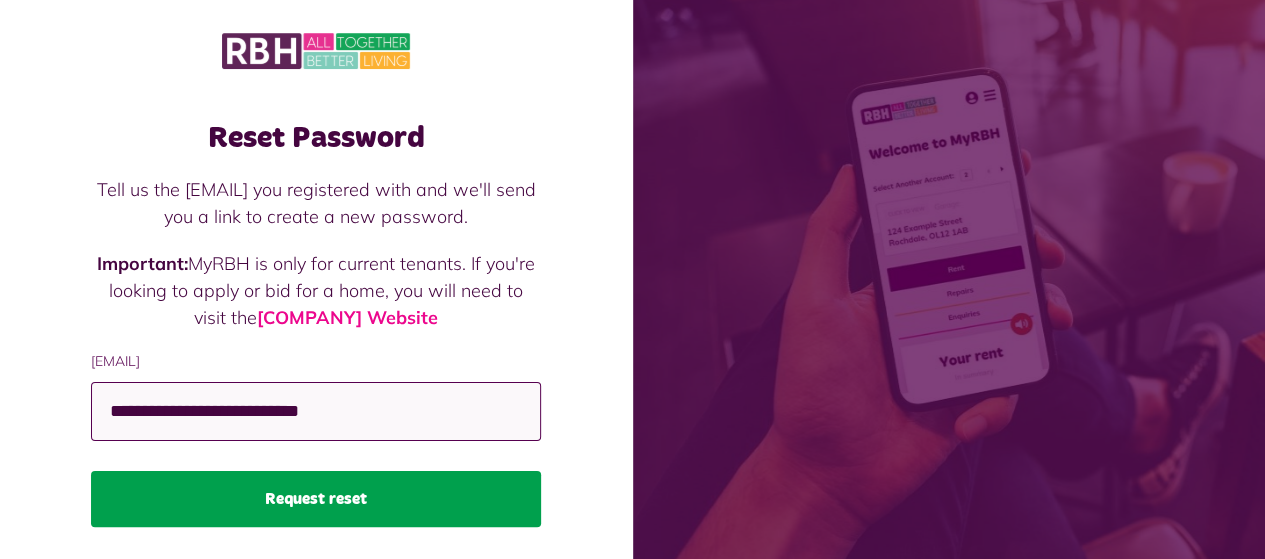 type on "**********" 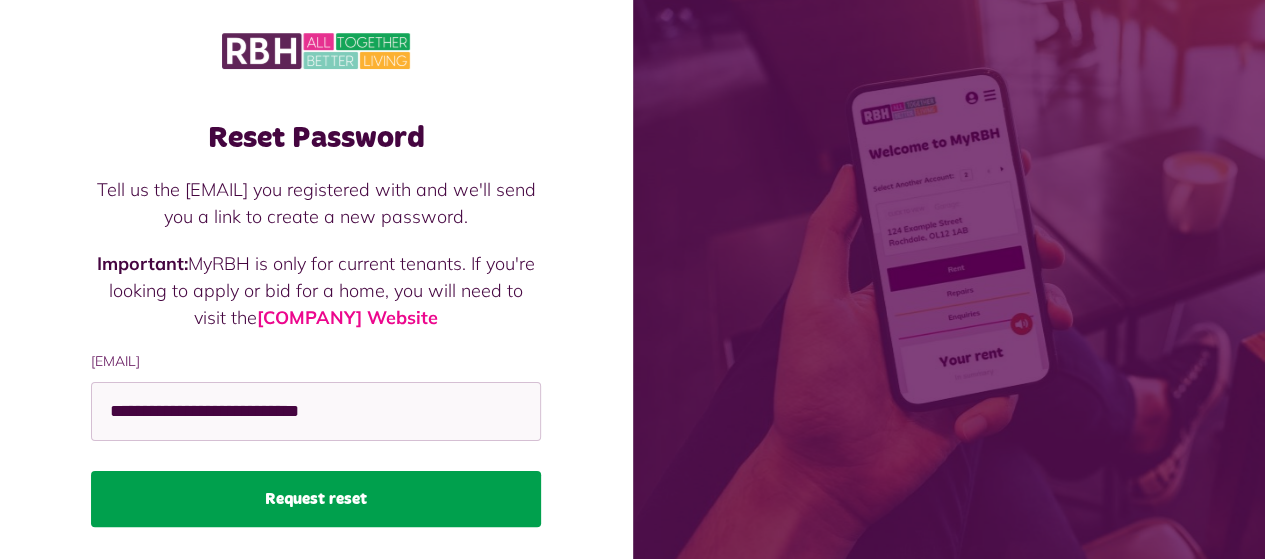 click on "Request reset" at bounding box center (316, 499) 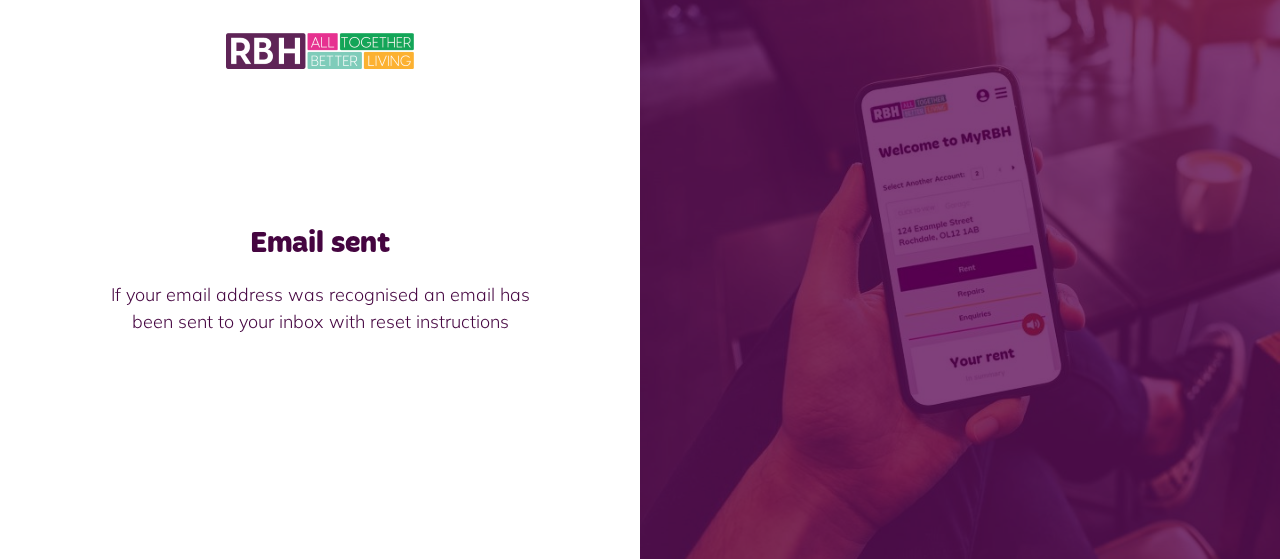 scroll, scrollTop: 0, scrollLeft: 0, axis: both 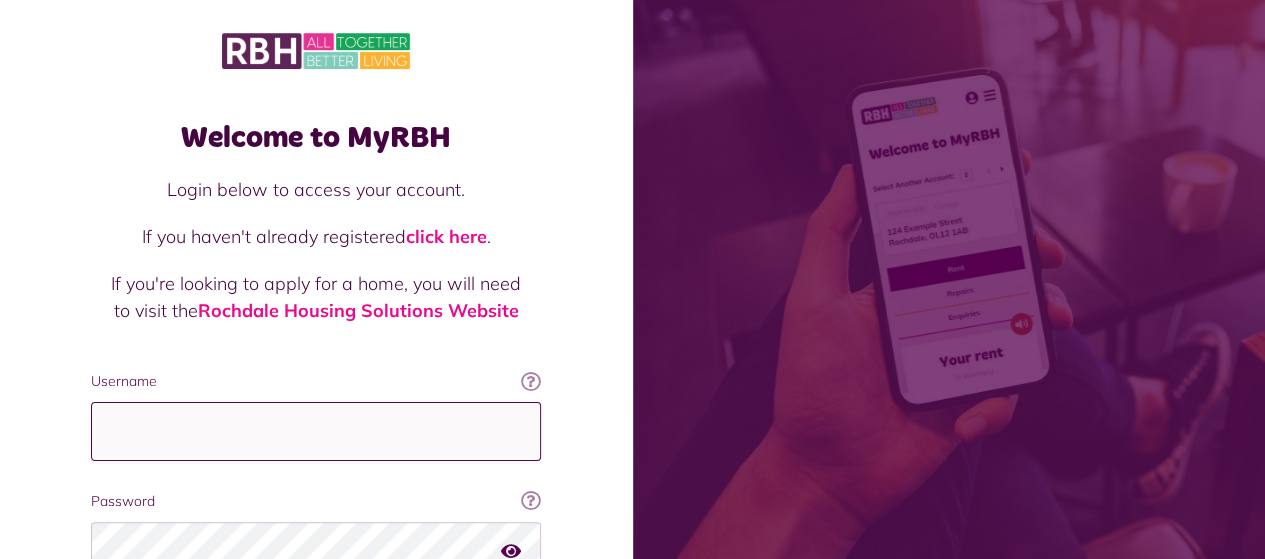 click on "Username" at bounding box center [316, 431] 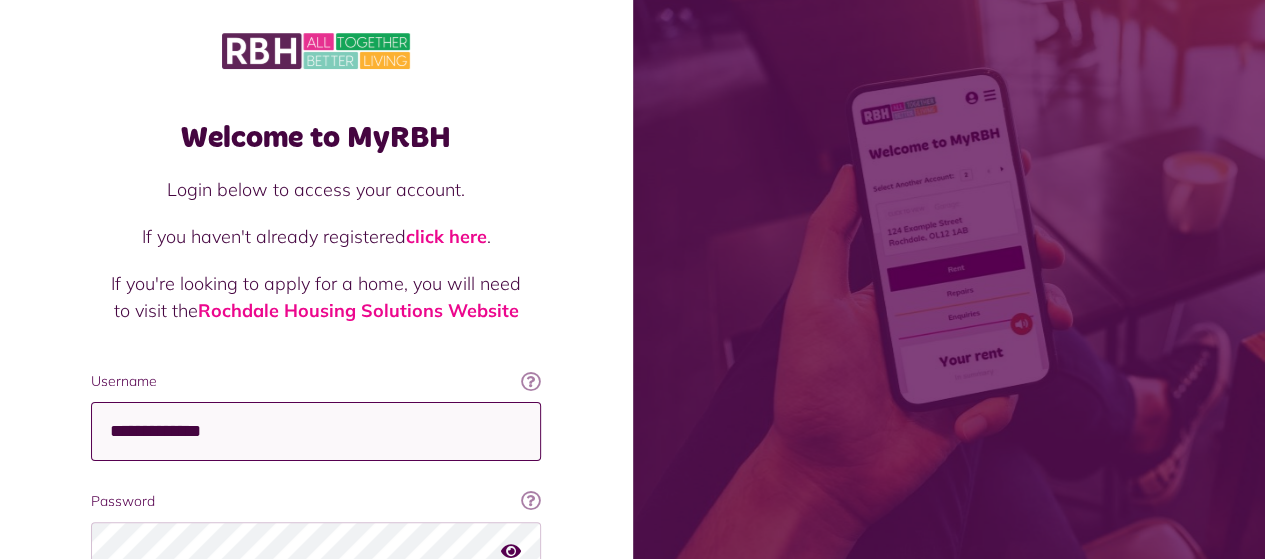 type on "**********" 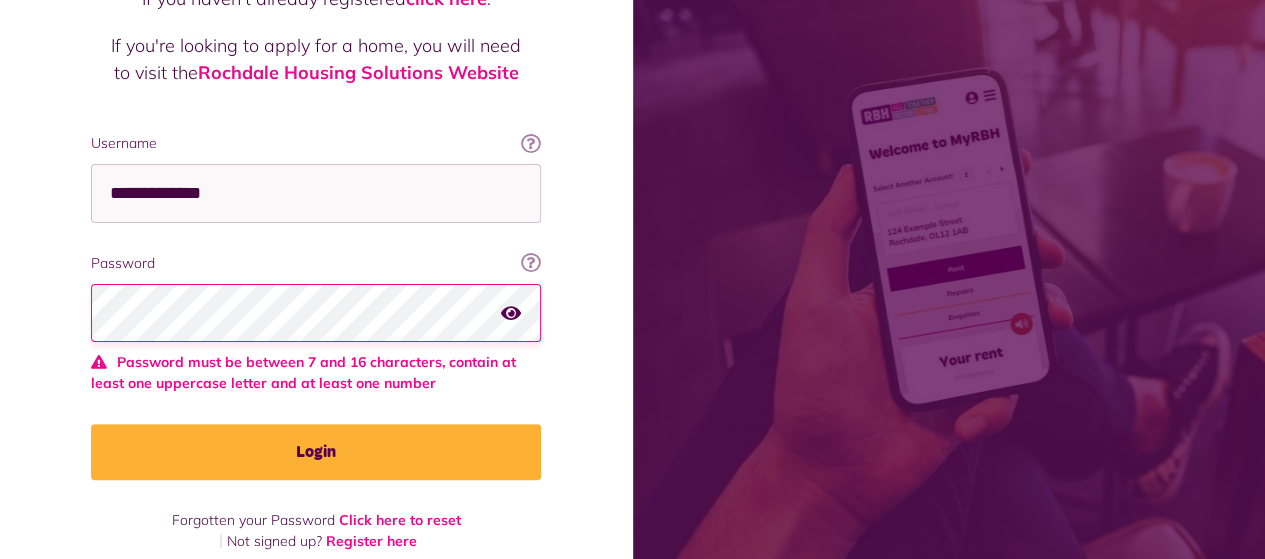 scroll, scrollTop: 208, scrollLeft: 0, axis: vertical 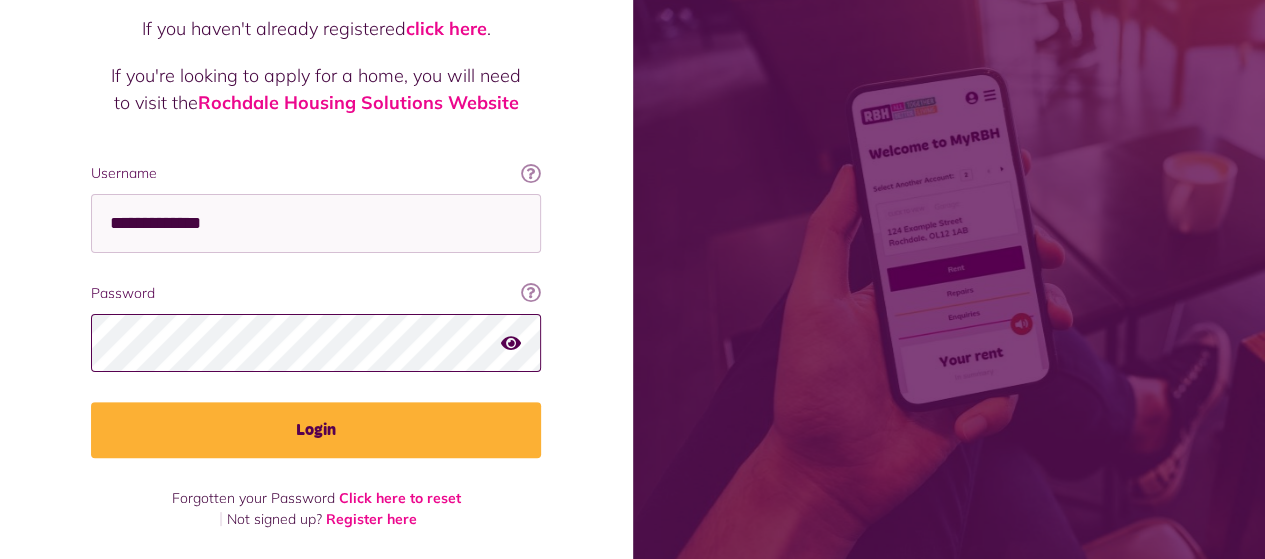 click on "Login" at bounding box center [316, 430] 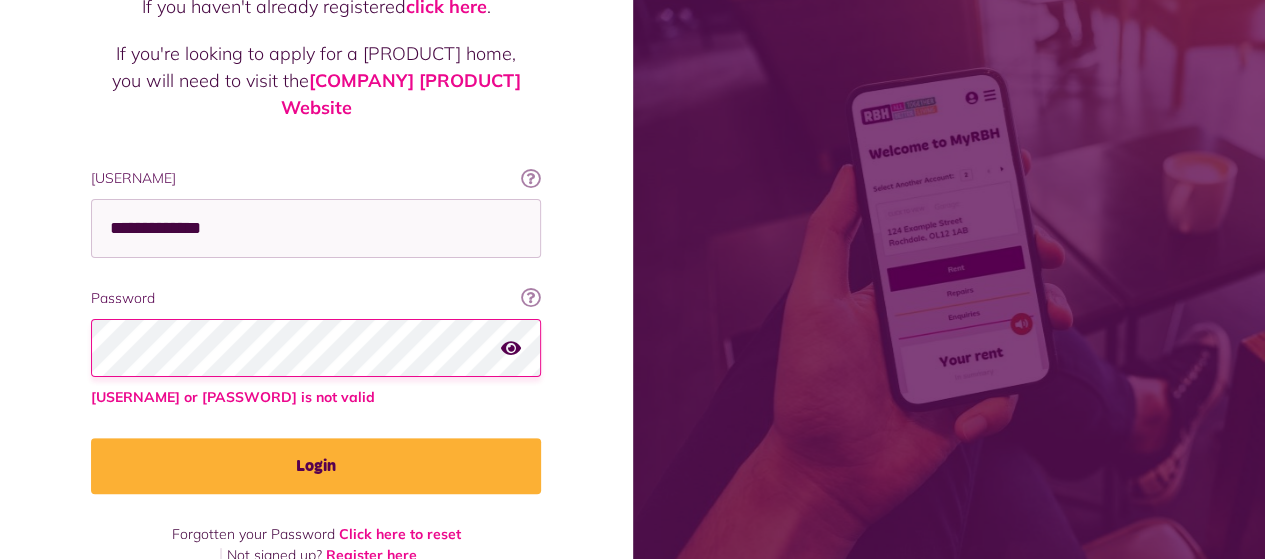 scroll, scrollTop: 238, scrollLeft: 0, axis: vertical 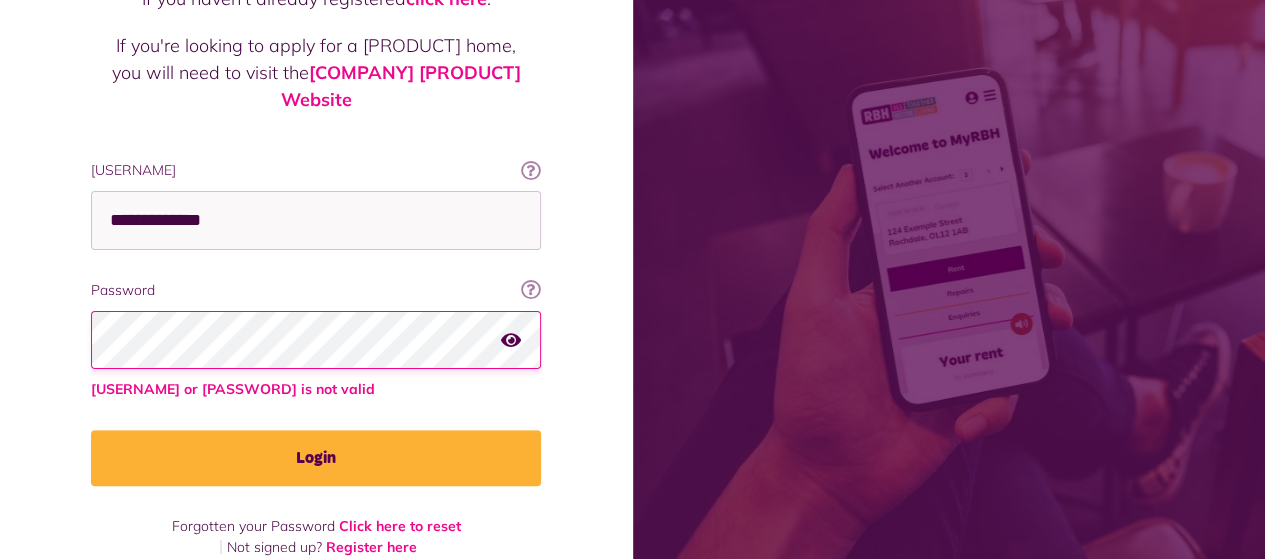 click on "Login" at bounding box center (316, 458) 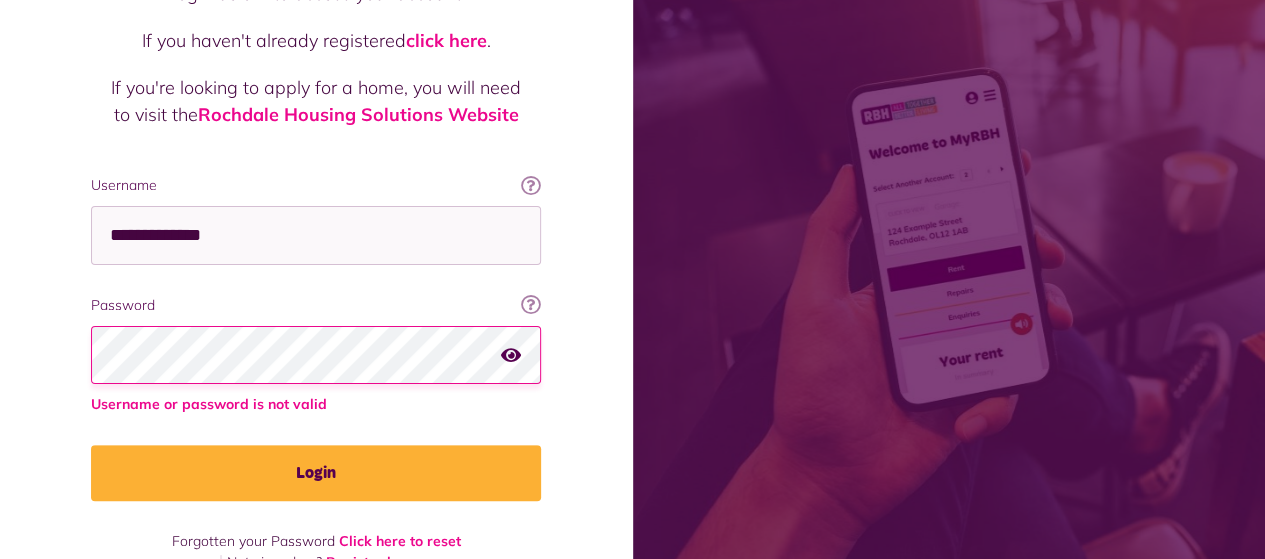 scroll, scrollTop: 238, scrollLeft: 0, axis: vertical 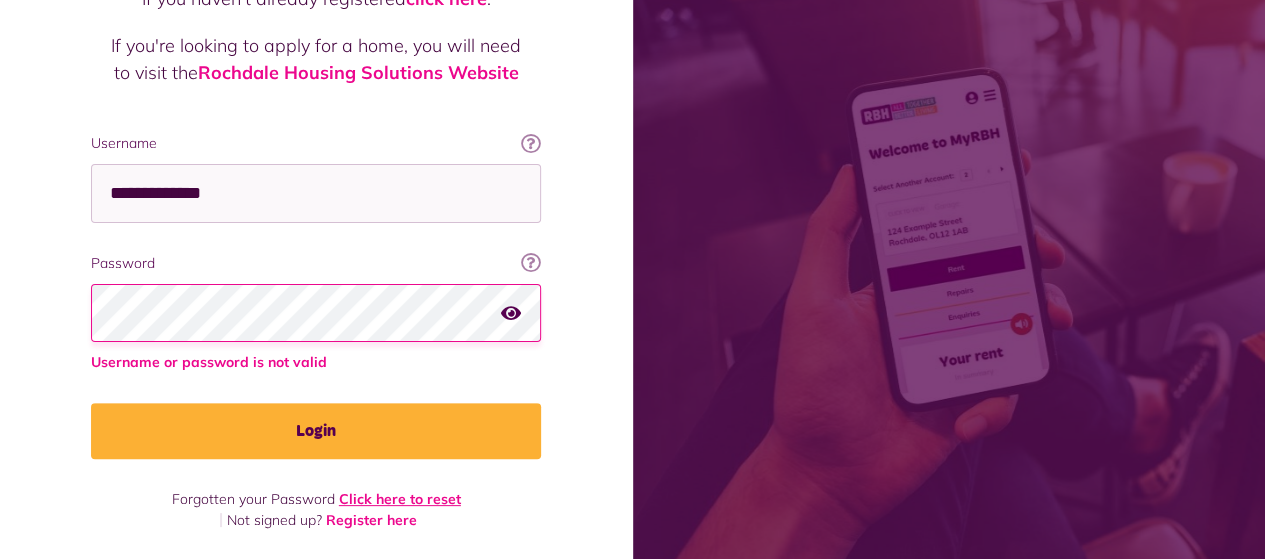 click on "Click here to reset" at bounding box center (400, 499) 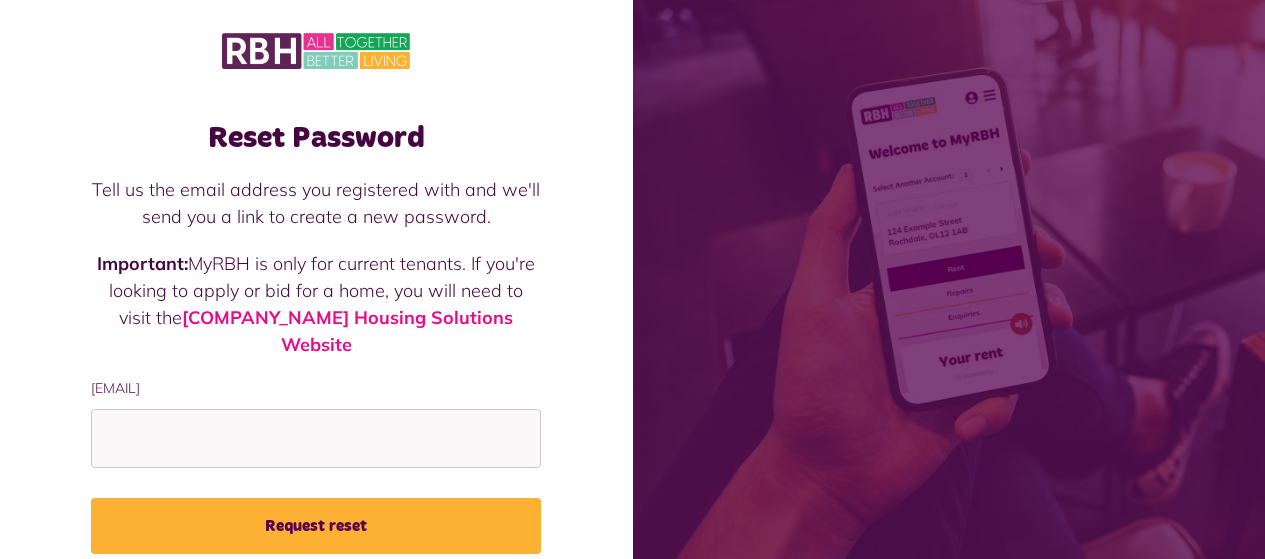 scroll, scrollTop: 0, scrollLeft: 0, axis: both 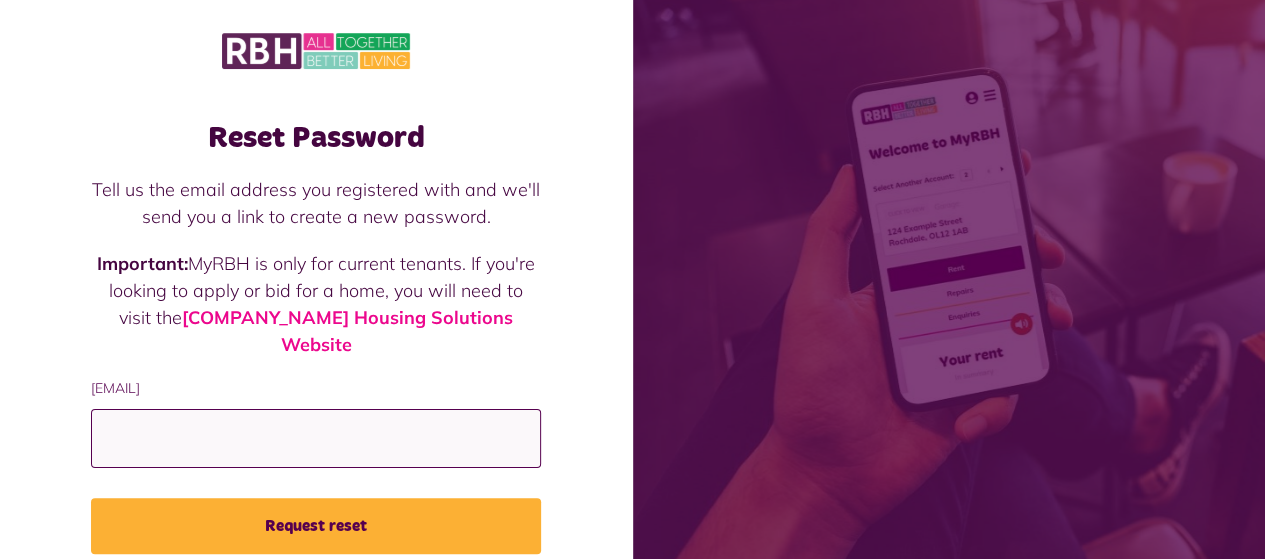 click on "Email address" at bounding box center (316, 438) 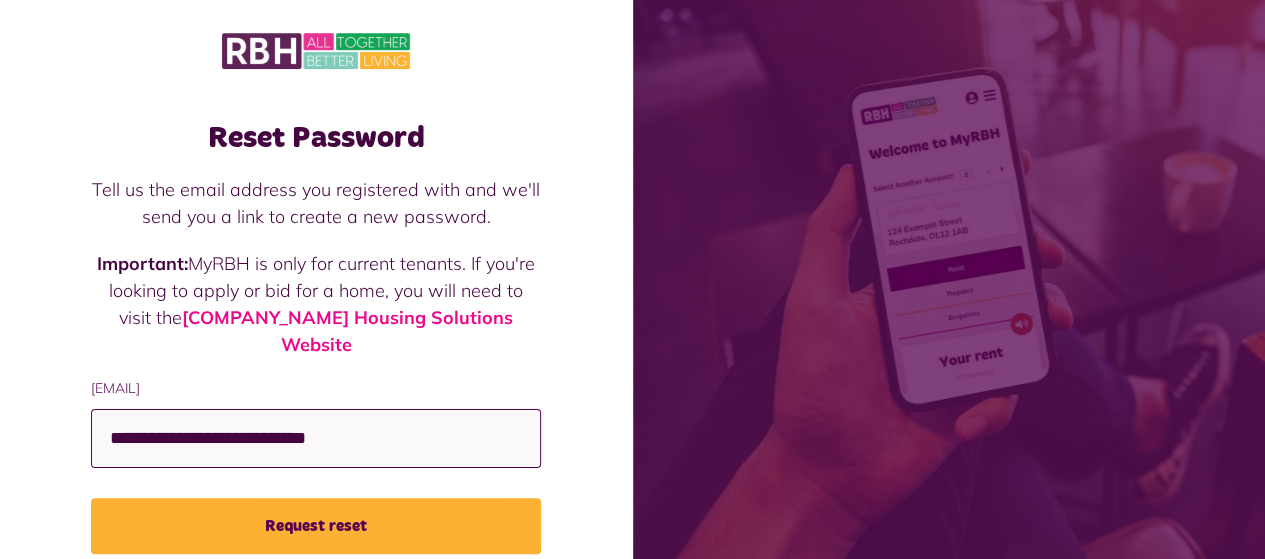 type on "**********" 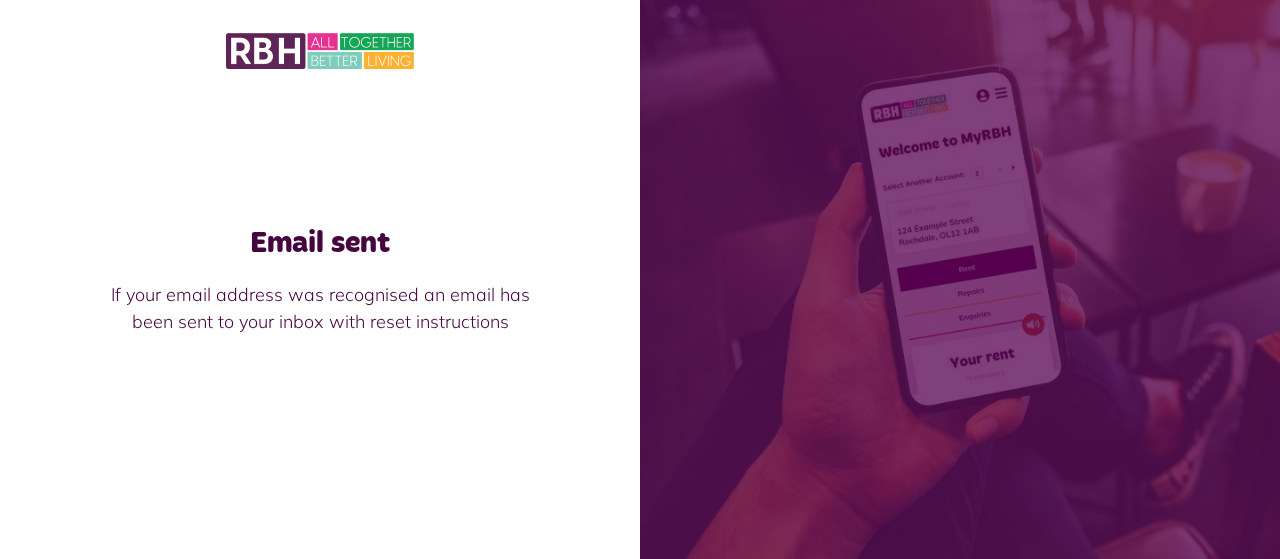 scroll, scrollTop: 0, scrollLeft: 0, axis: both 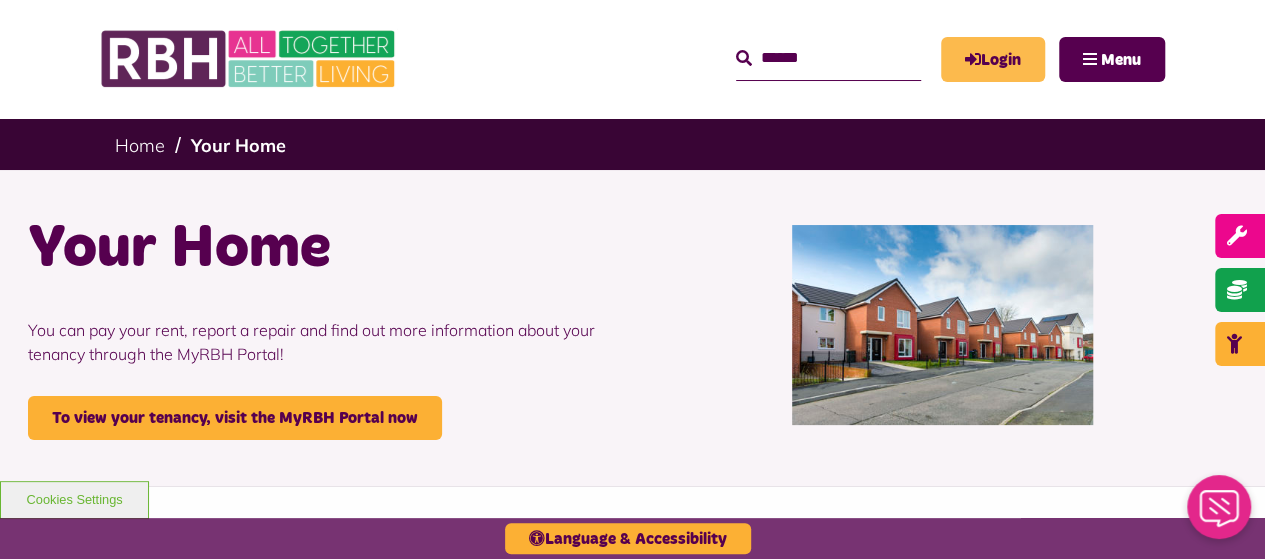 click on "Login" at bounding box center [993, 59] 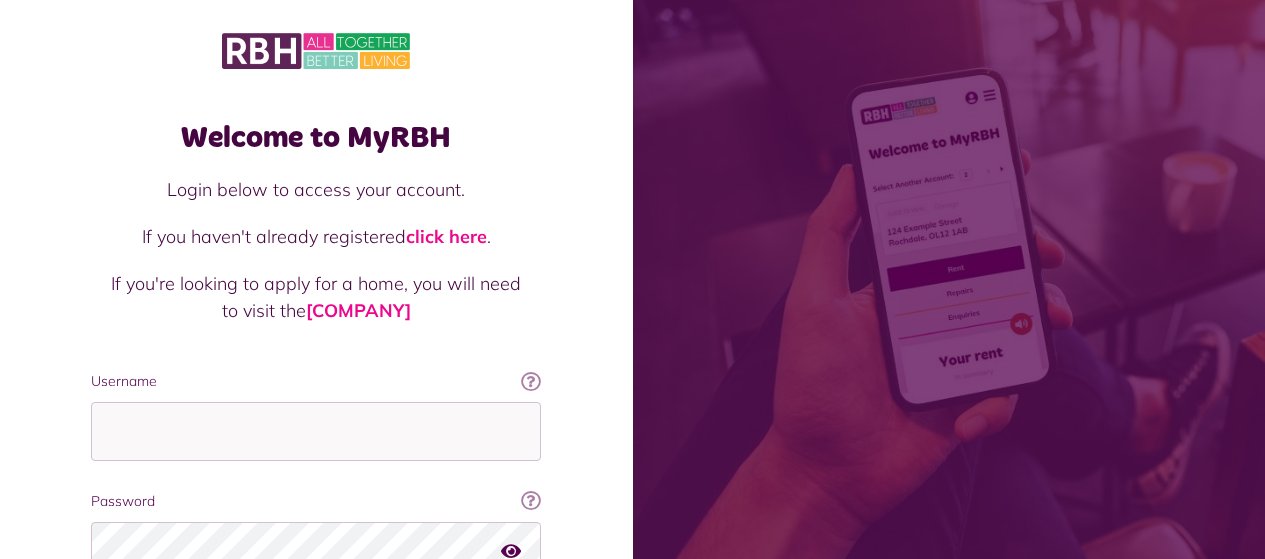 scroll, scrollTop: 0, scrollLeft: 0, axis: both 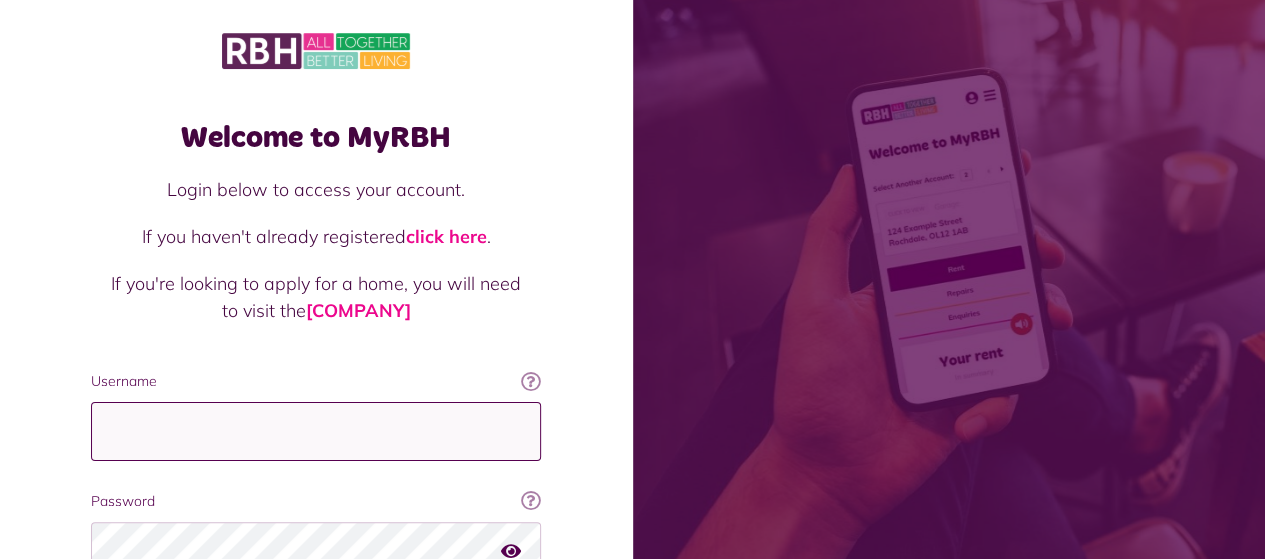 click on "Username" at bounding box center (316, 431) 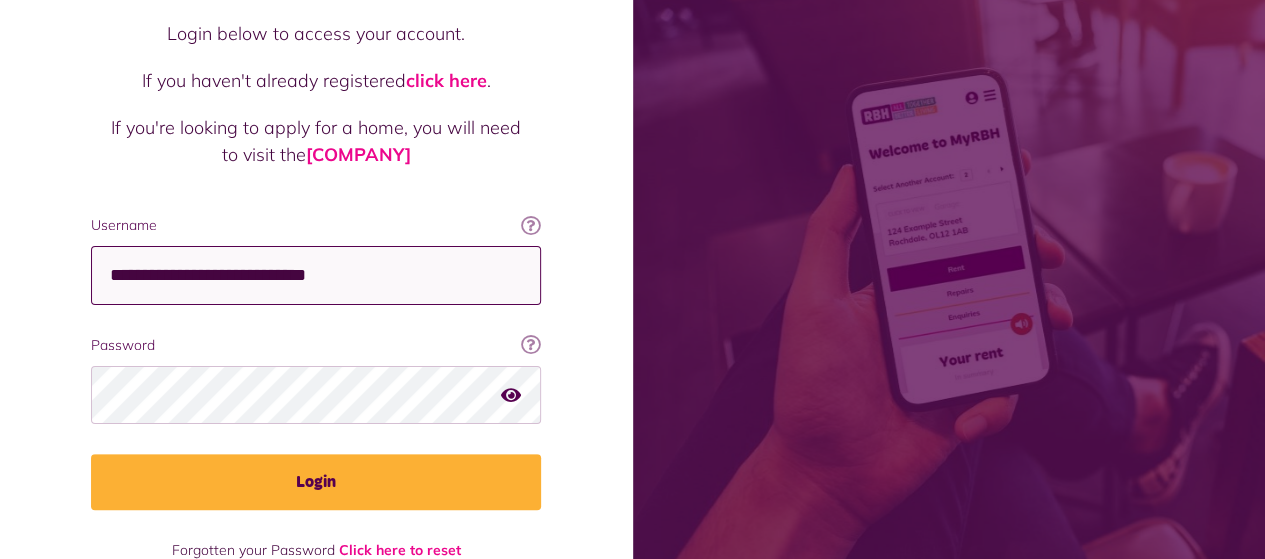 scroll, scrollTop: 208, scrollLeft: 0, axis: vertical 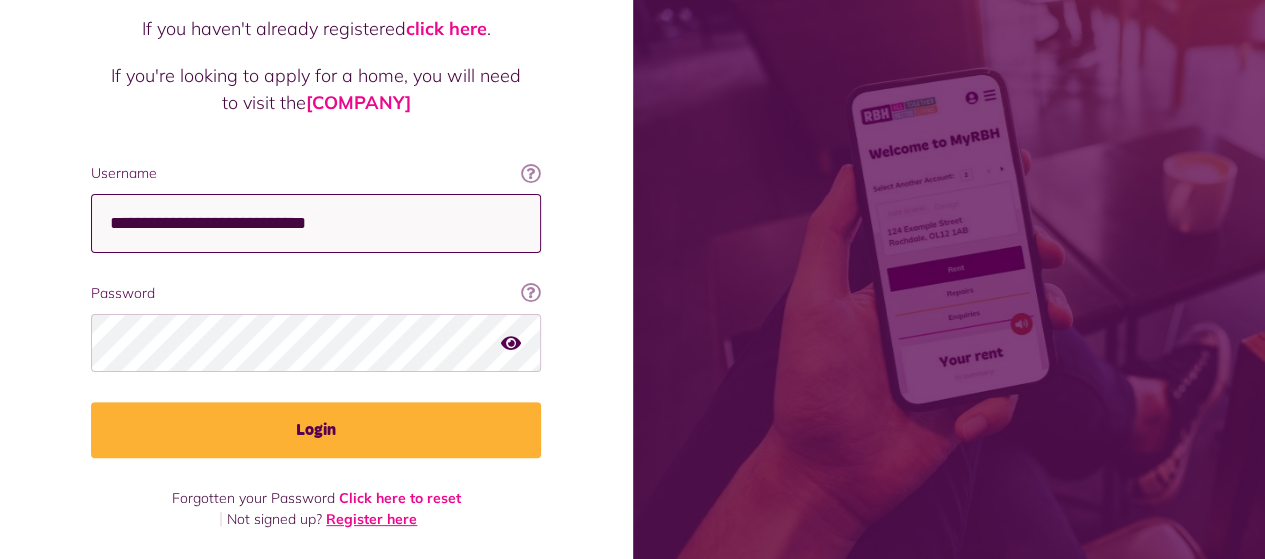 type on "**********" 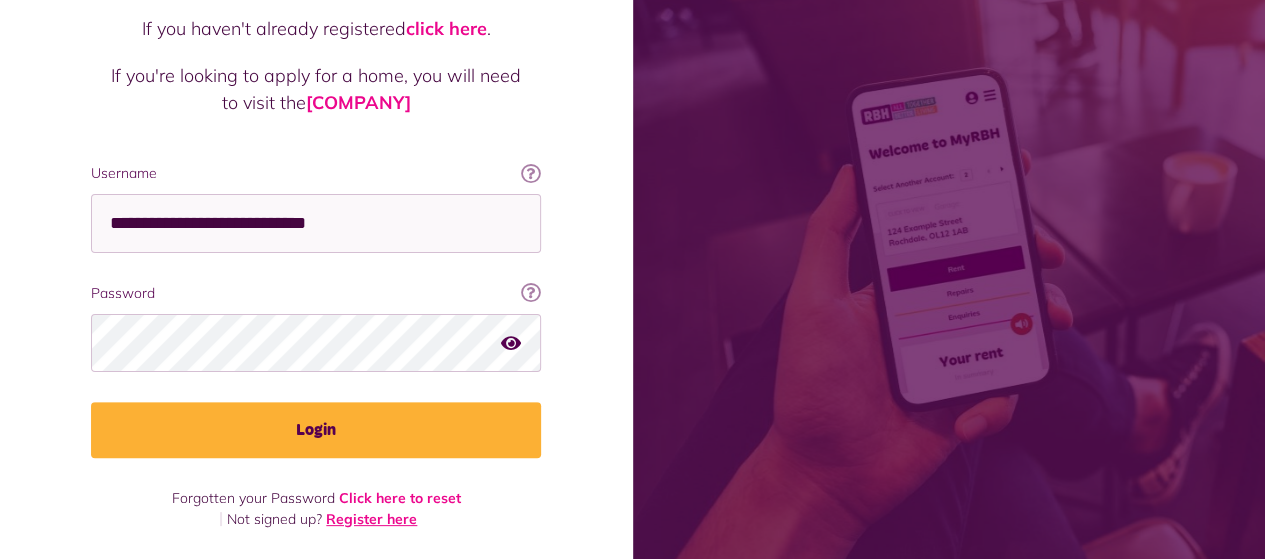 click on "Register here" at bounding box center [371, 519] 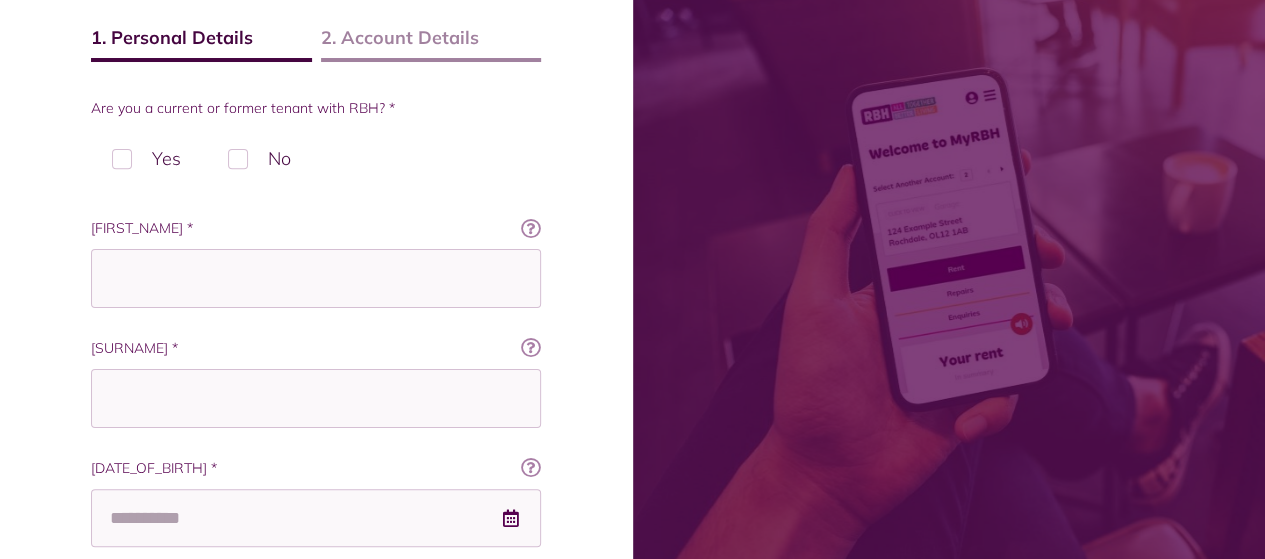scroll, scrollTop: 328, scrollLeft: 0, axis: vertical 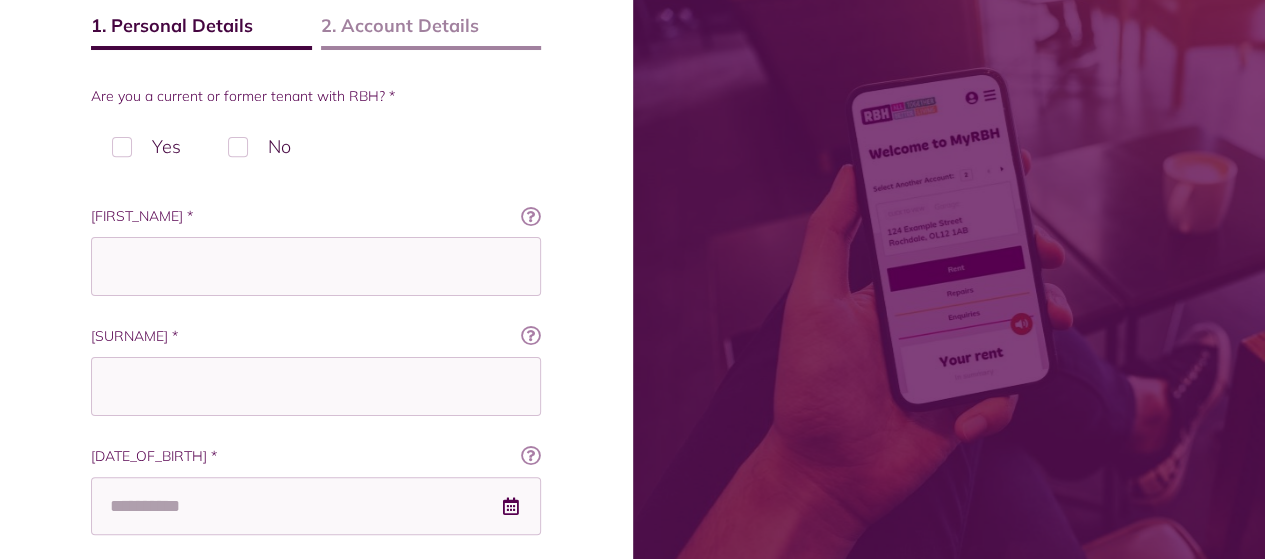 click on "No" at bounding box center [259, 146] 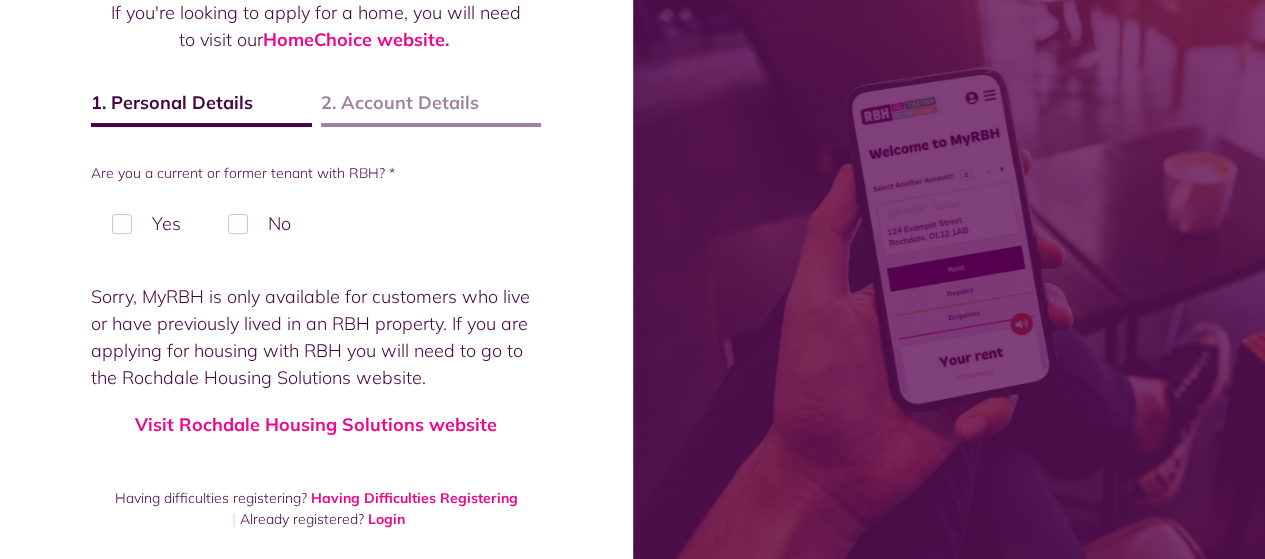 click on "Continue" at bounding box center (0, 0) 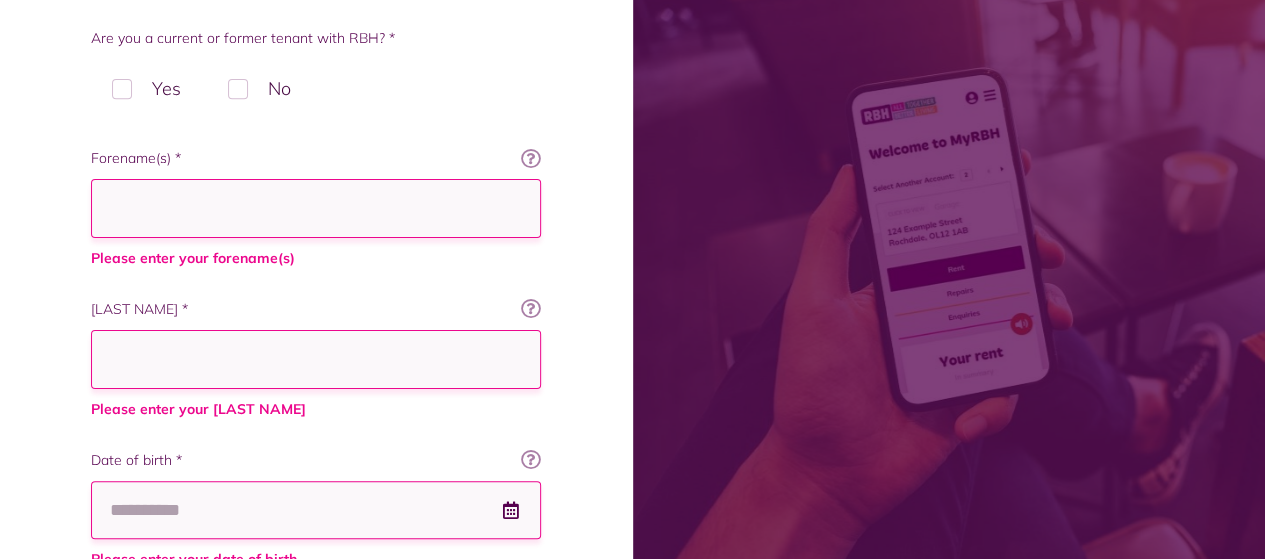 scroll, scrollTop: 387, scrollLeft: 0, axis: vertical 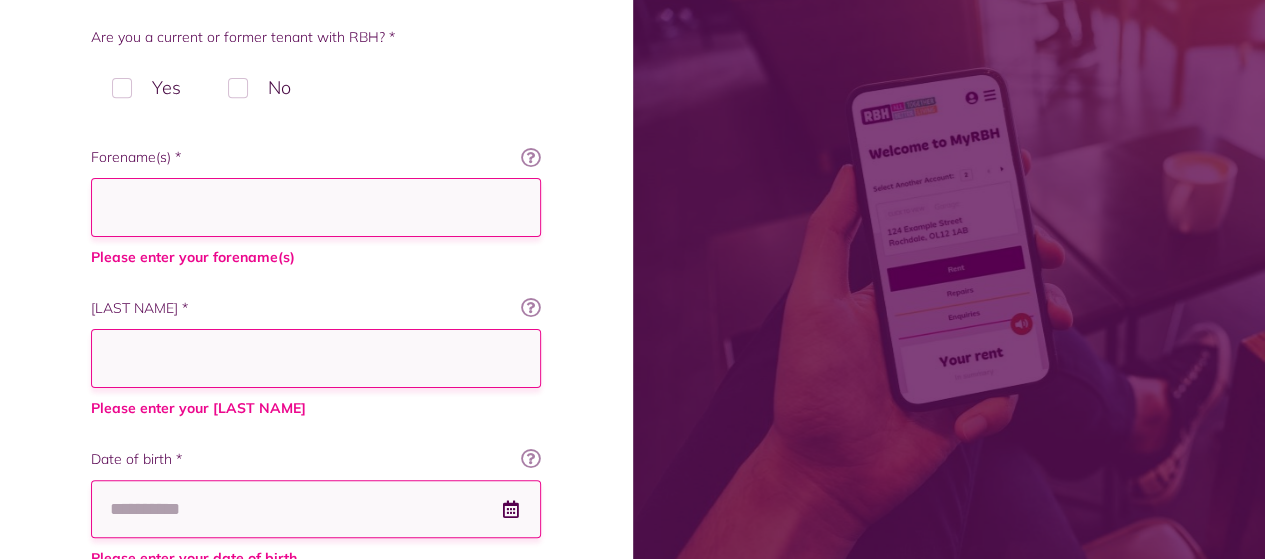 click on "Forename(s) *" at bounding box center (316, 207) 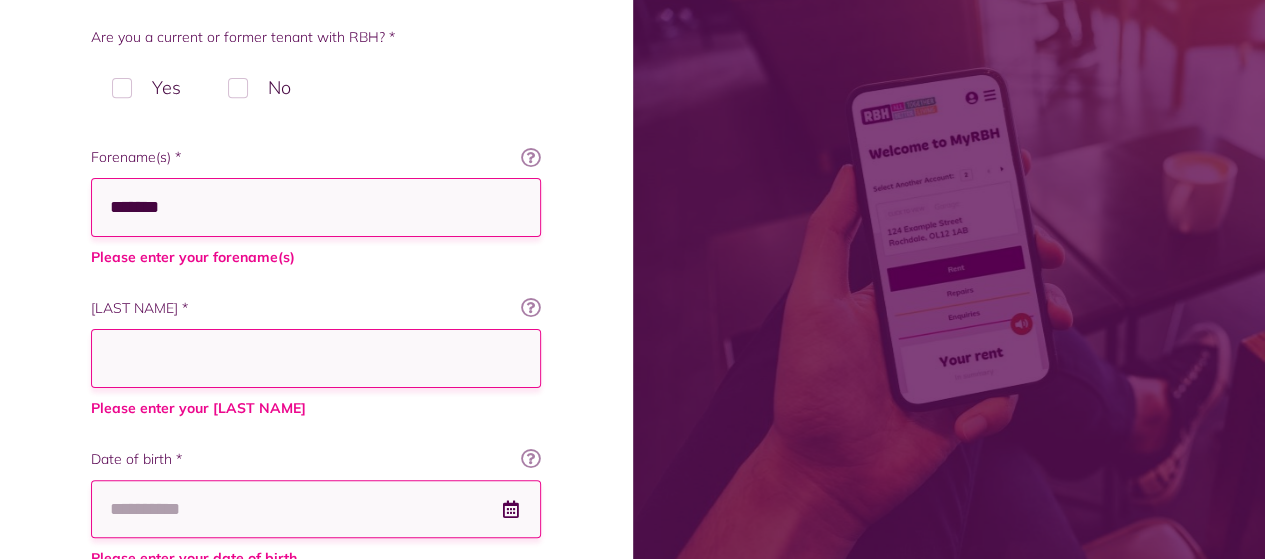 type on "*******" 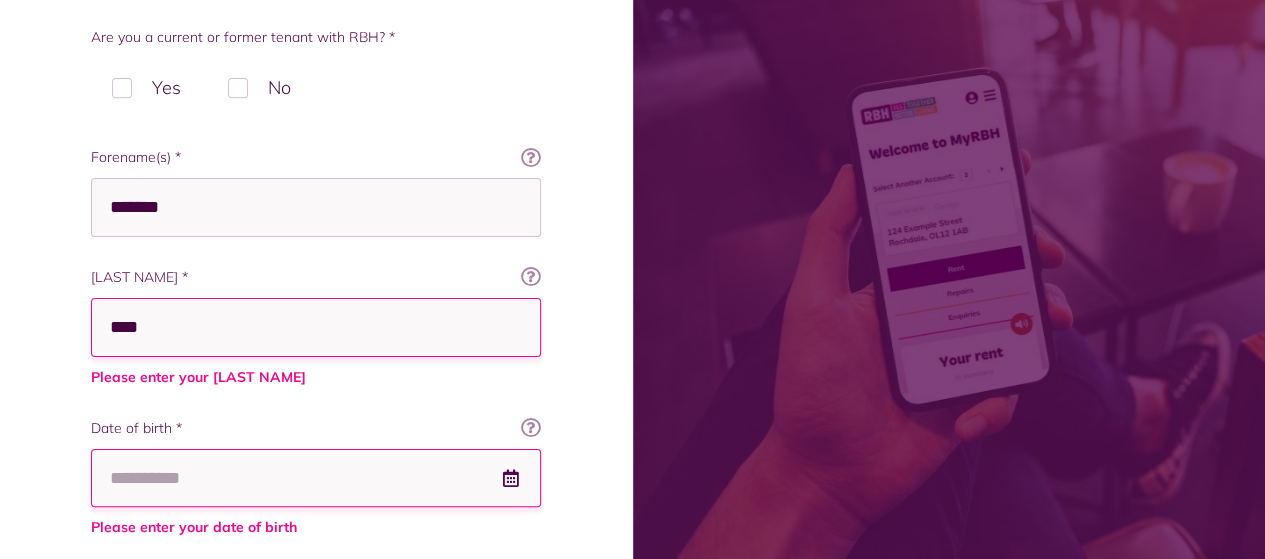 type on "****" 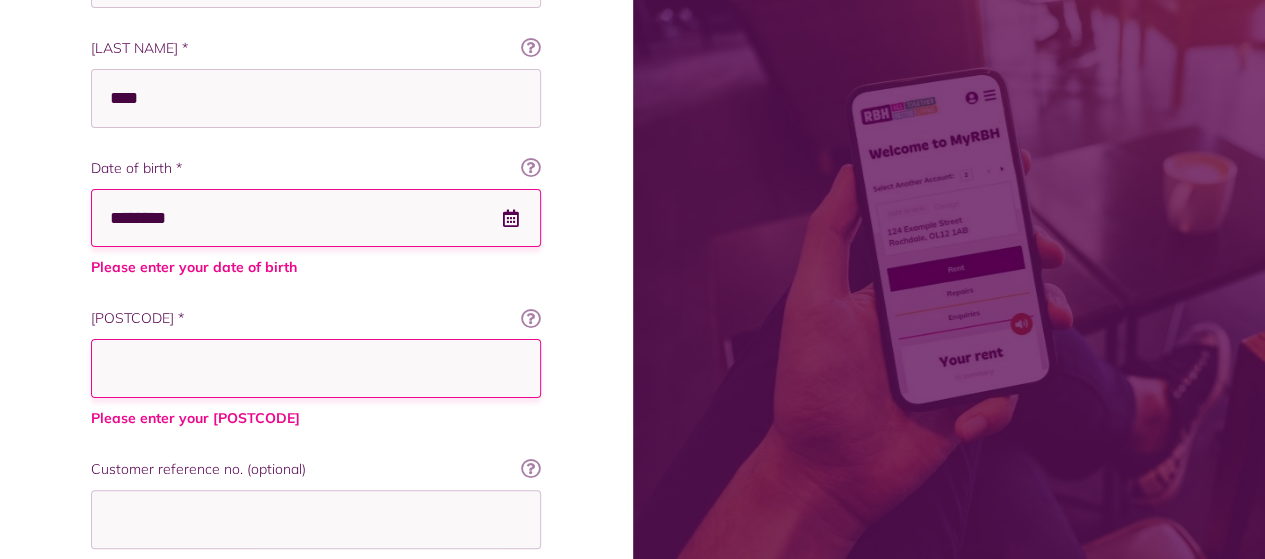scroll, scrollTop: 658, scrollLeft: 0, axis: vertical 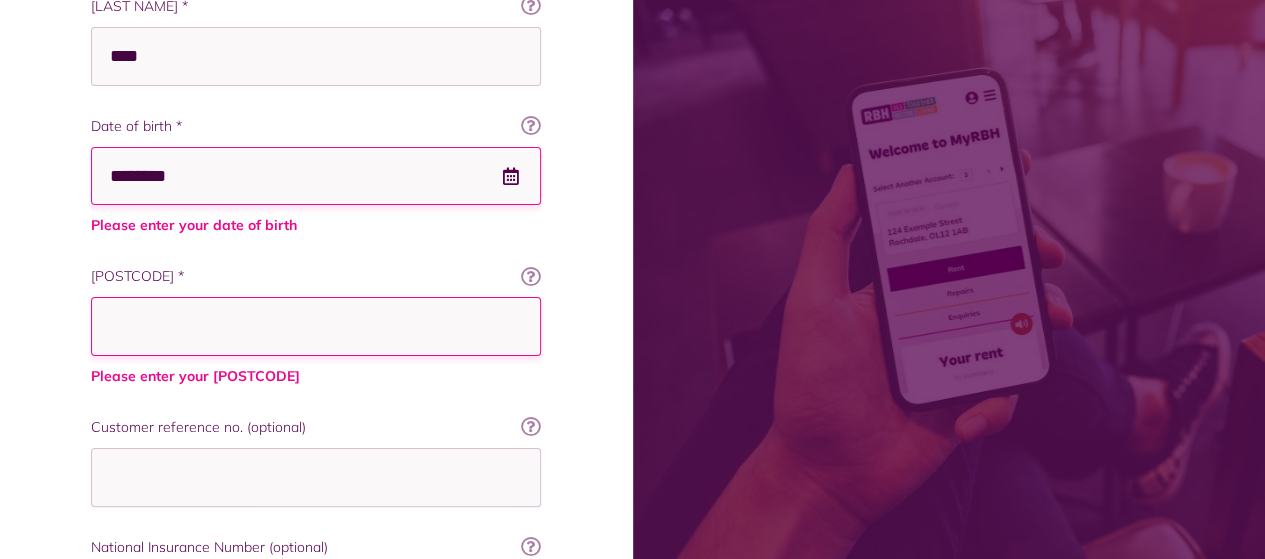 type on "********" 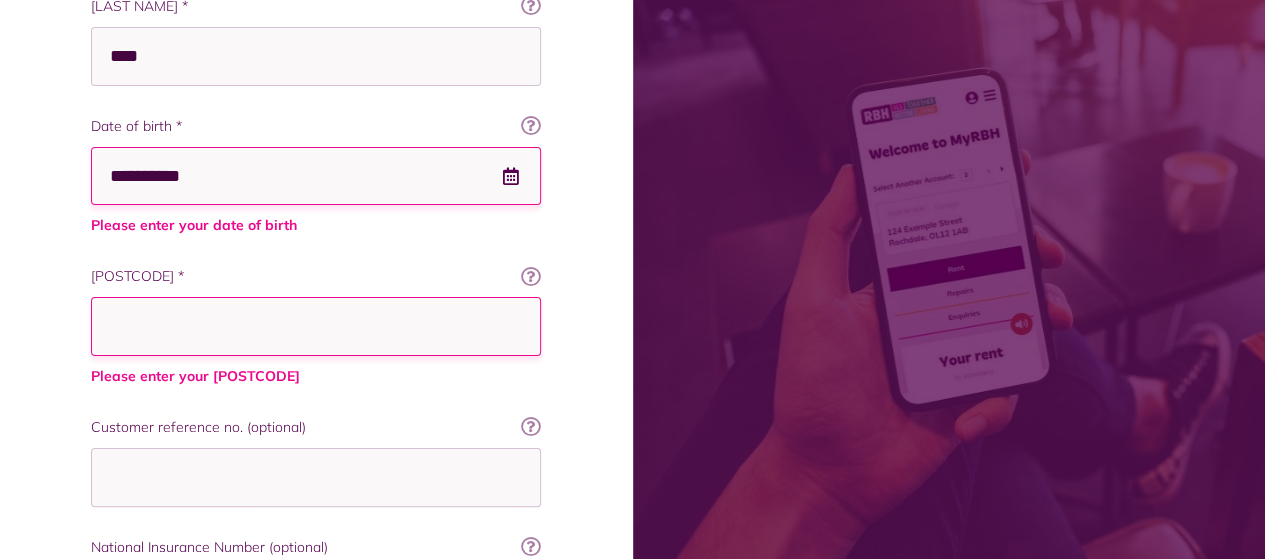 click on "Postcode
Please enter the postcode for your current or former tenancy
Ok got it!
Postcode *
Please enter your postcode" at bounding box center [316, 326] 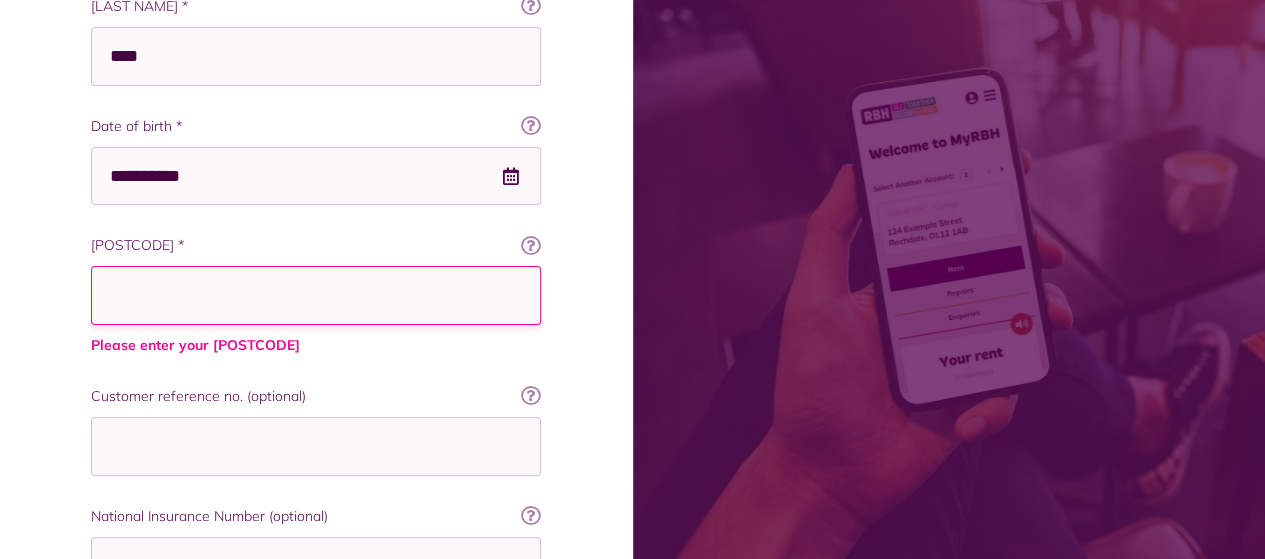 click on "[POSTCODE] *" at bounding box center [316, 295] 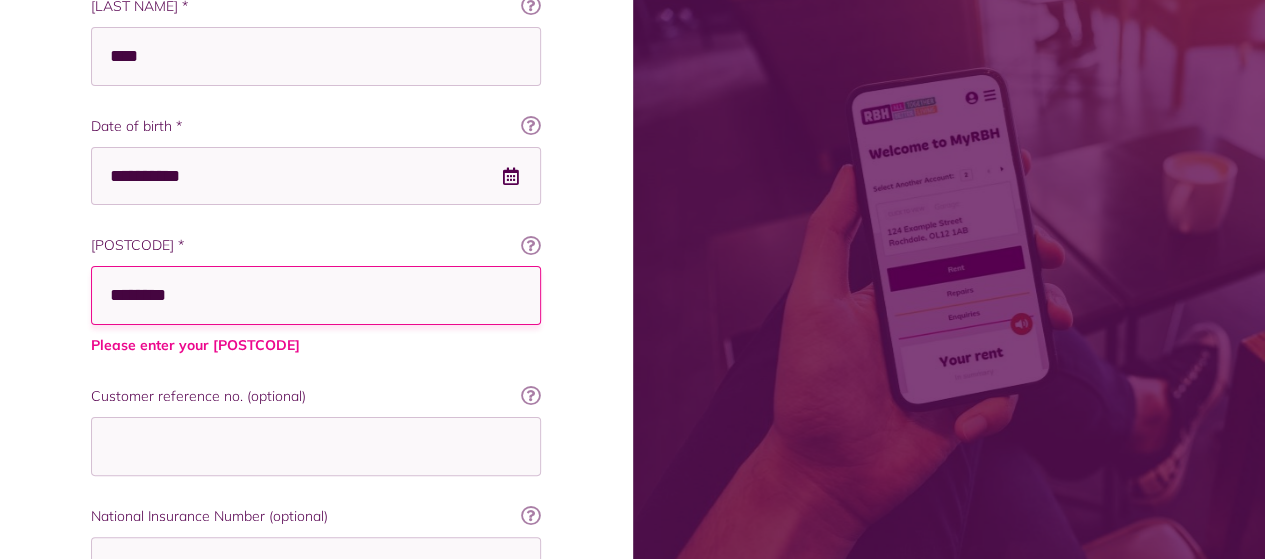type on "********" 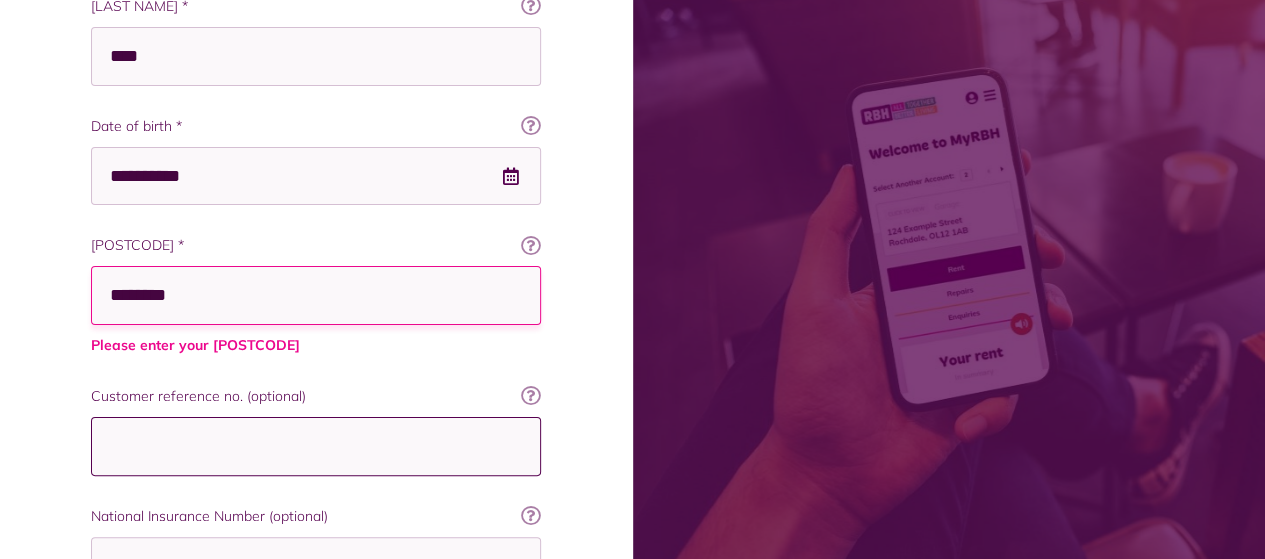 click on "Are you a current or former tenant with RBH? *
Yes
No
Forename
Enter your forename/first name. Please note this must match the information held in our systems.
Ok got it!
Forename(s) *
*******" at bounding box center (316, 218) 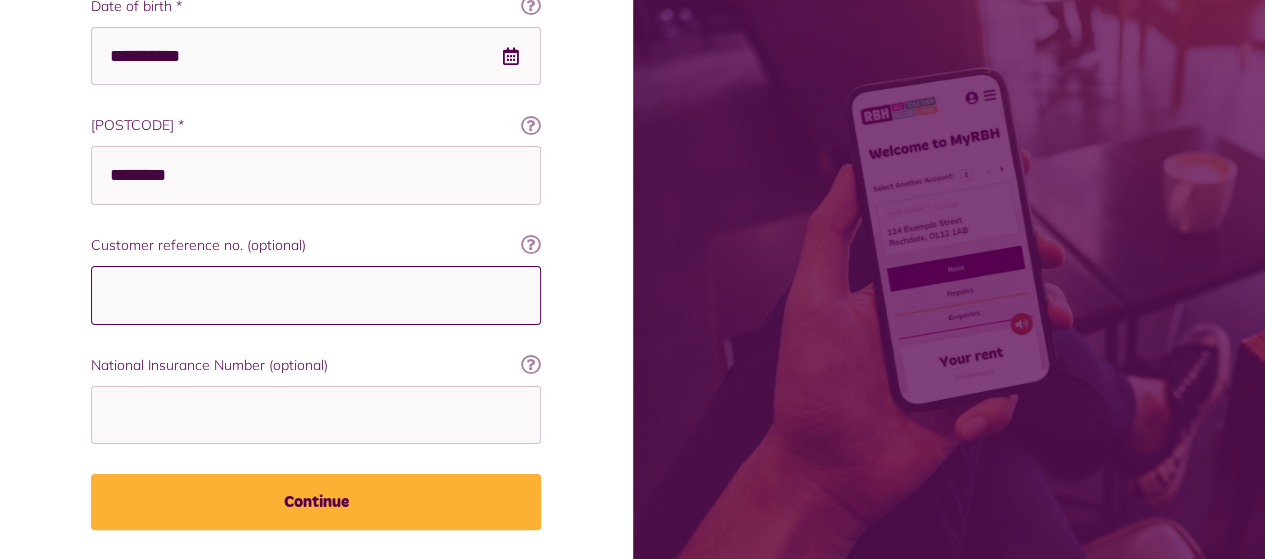 scroll, scrollTop: 832, scrollLeft: 0, axis: vertical 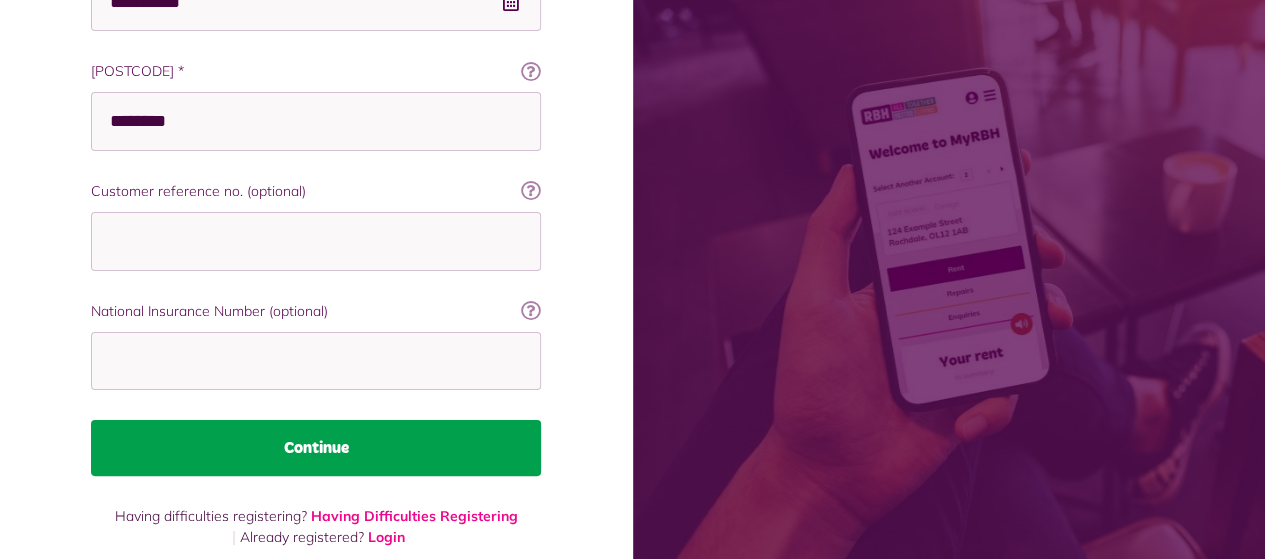 click on "Continue" at bounding box center [316, 448] 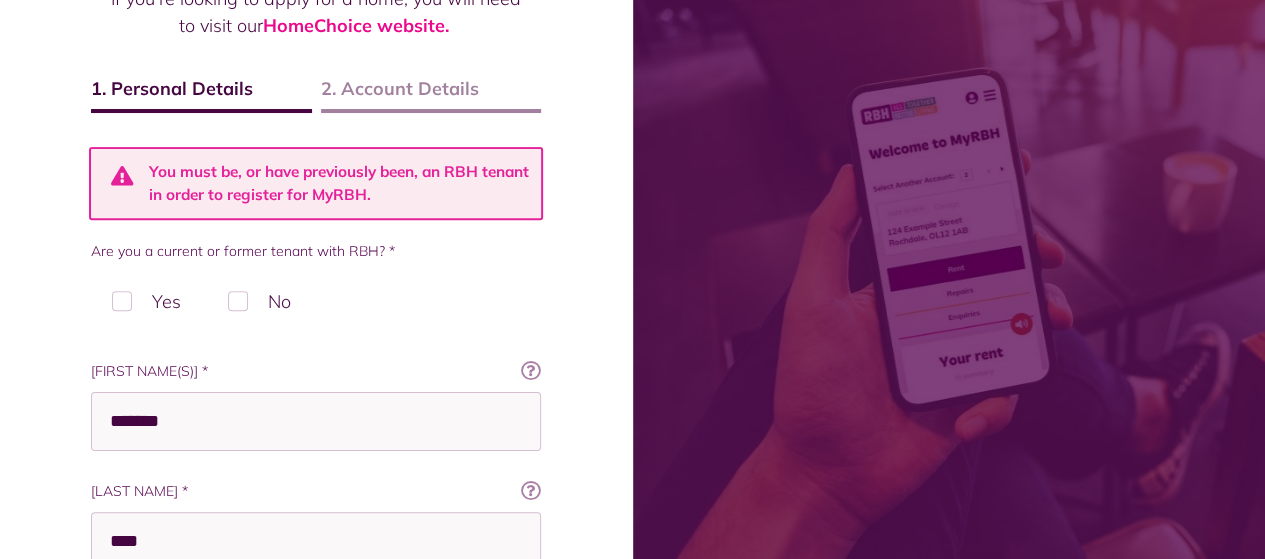 scroll, scrollTop: 267, scrollLeft: 0, axis: vertical 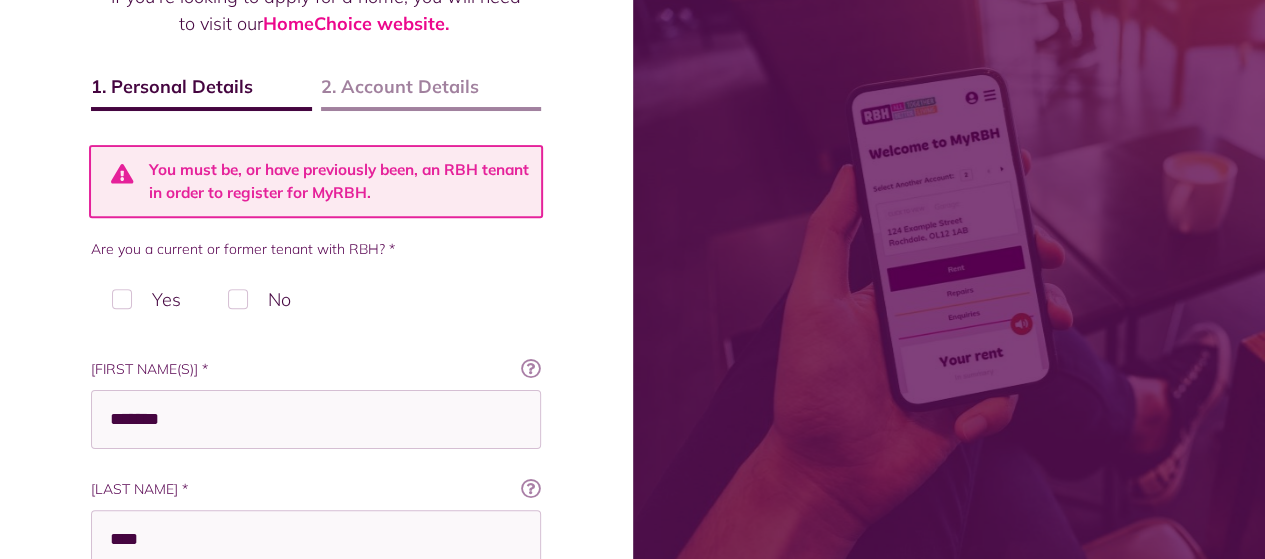 click on "Yes" at bounding box center (146, 299) 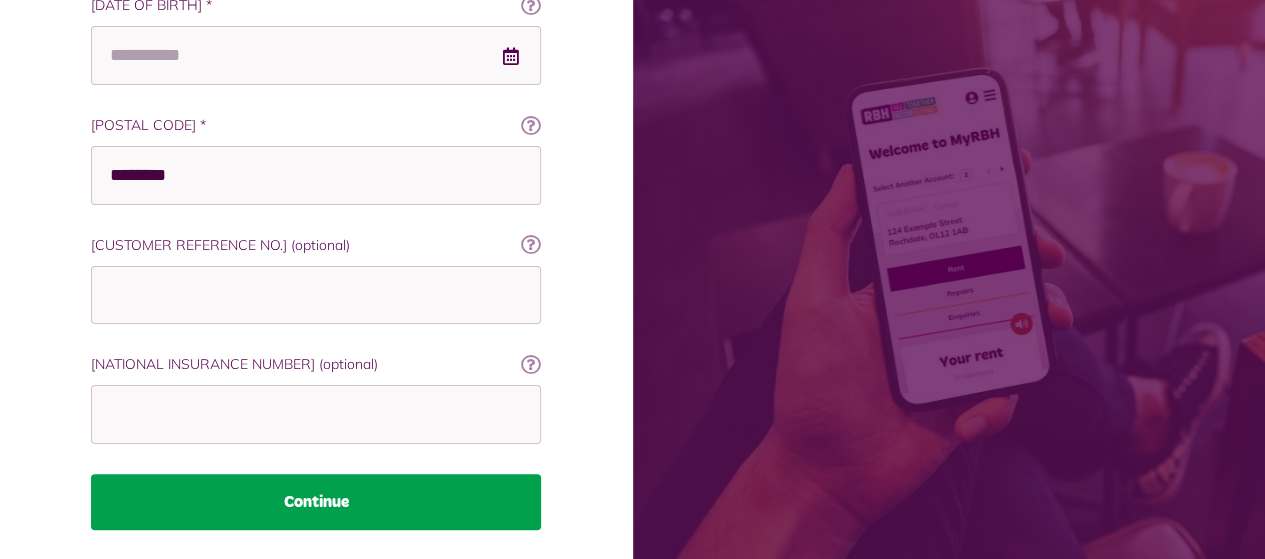 click on "Continue" at bounding box center (316, 502) 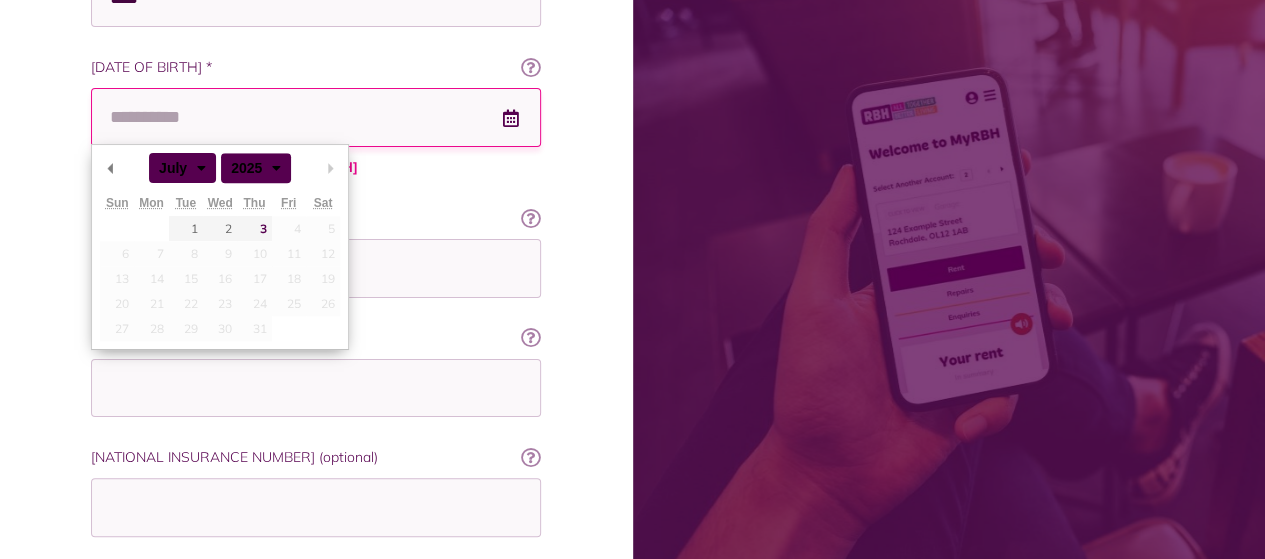 scroll, scrollTop: 794, scrollLeft: 0, axis: vertical 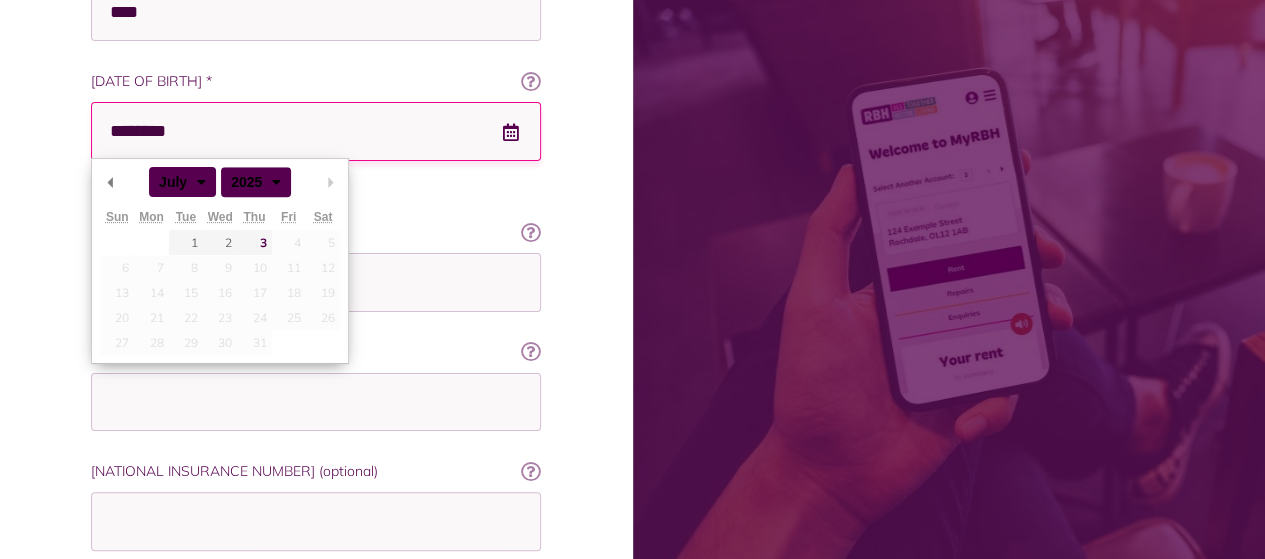 type on "********" 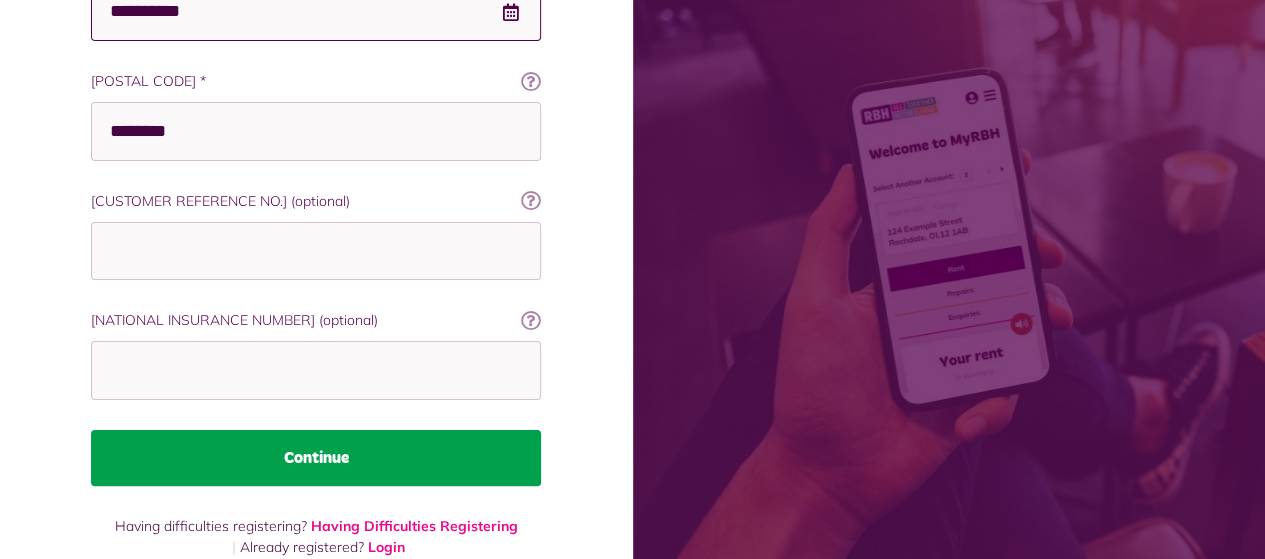 scroll, scrollTop: 938, scrollLeft: 0, axis: vertical 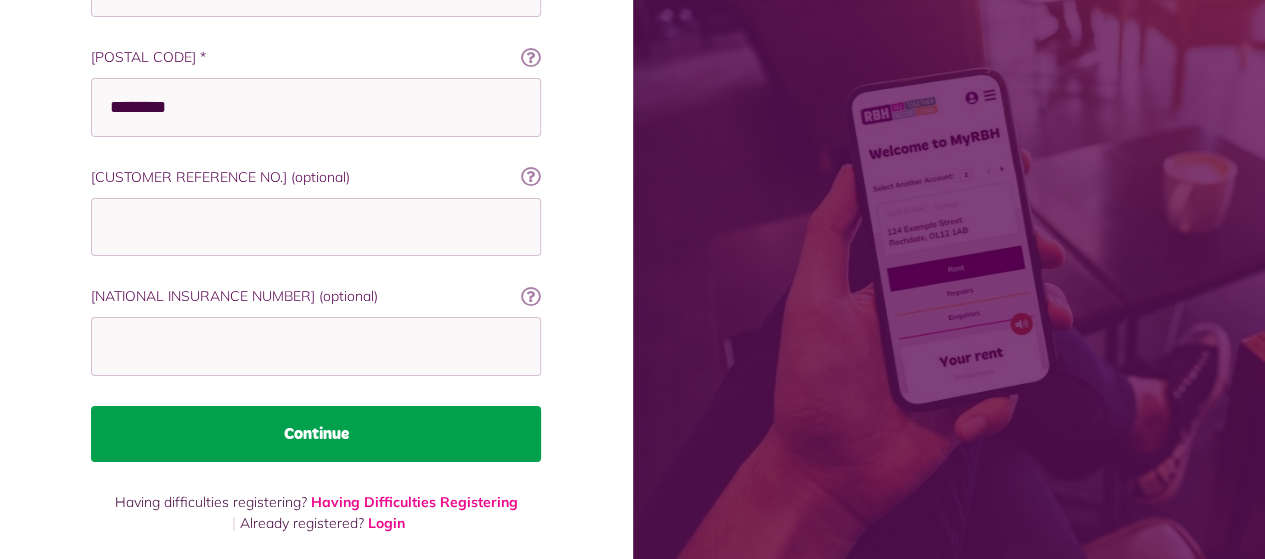 click on "Continue" at bounding box center (316, 434) 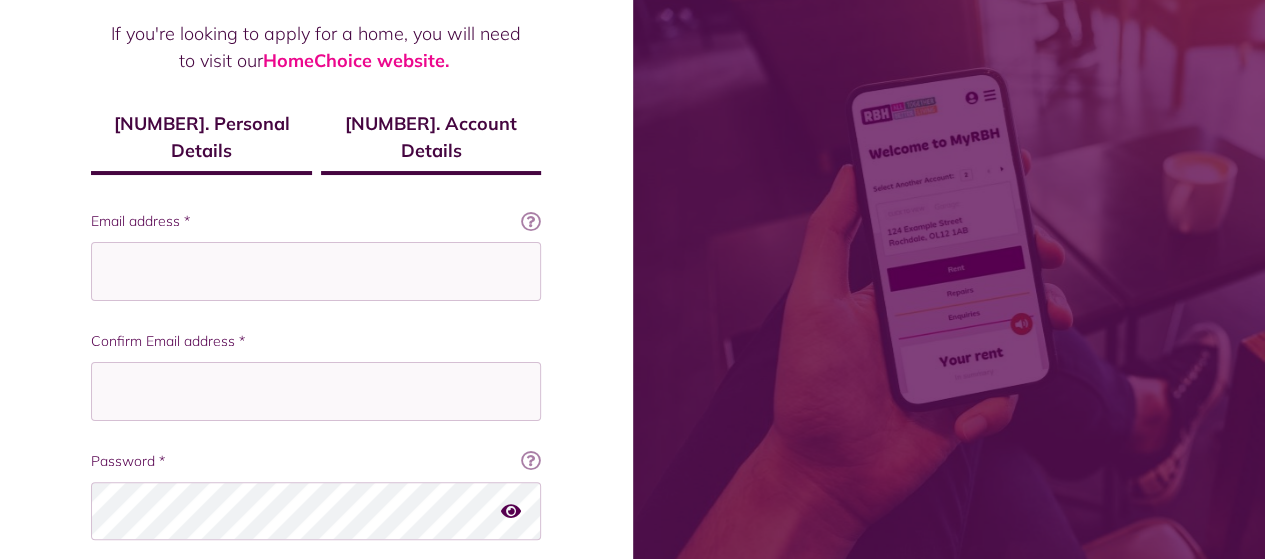scroll, scrollTop: 228, scrollLeft: 0, axis: vertical 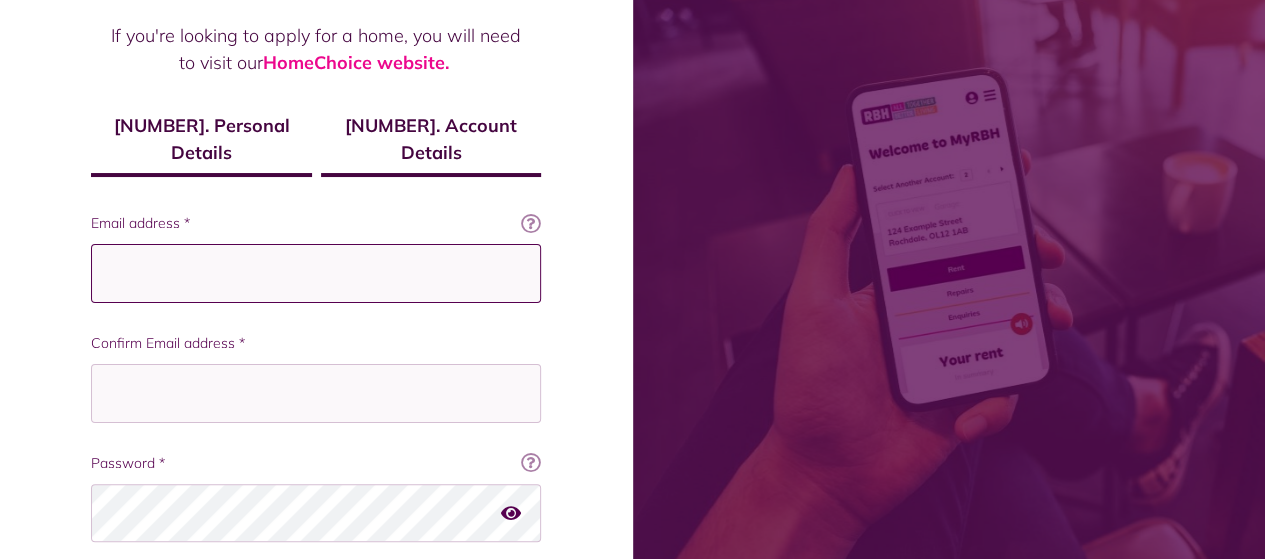 click on "[EMAIL] address *" at bounding box center (316, 273) 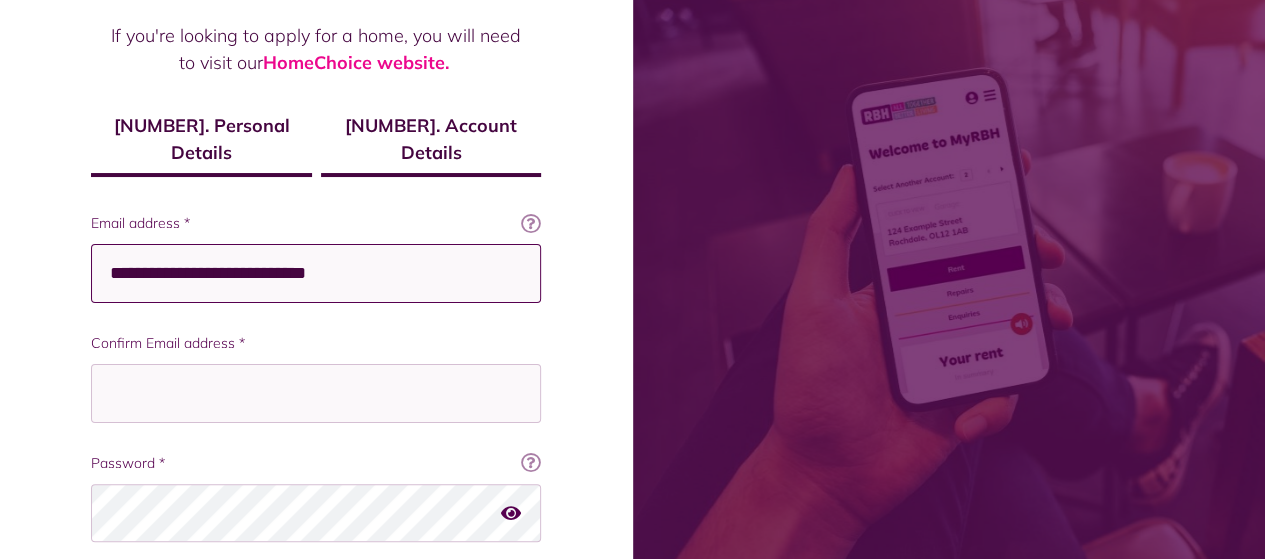 type on "**********" 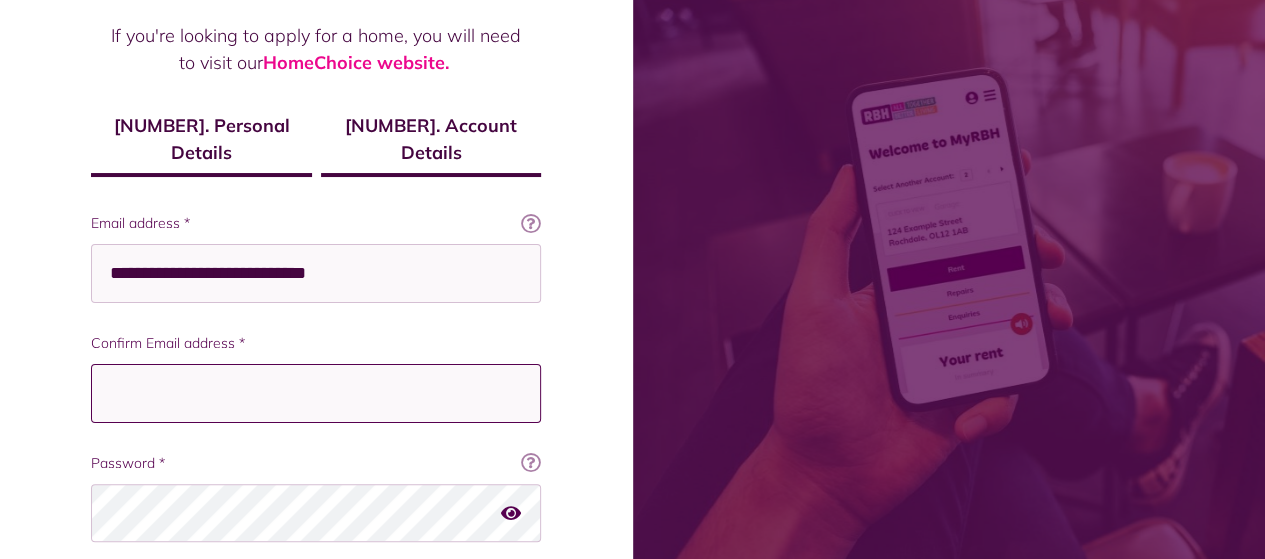 click on "Confirm Email address *" at bounding box center (316, 393) 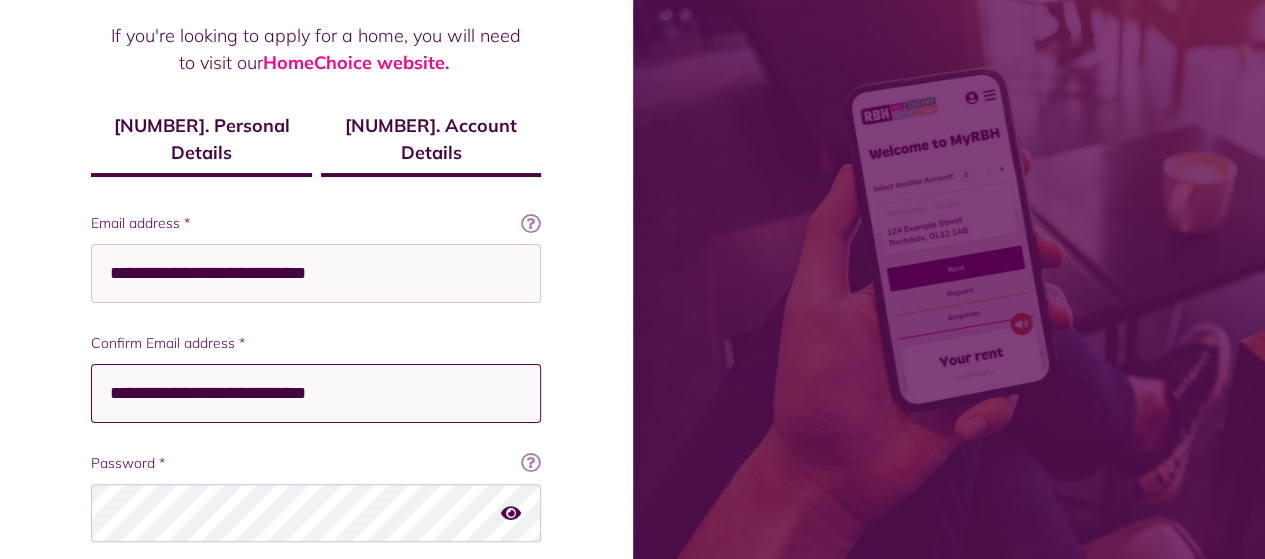 type on "**********" 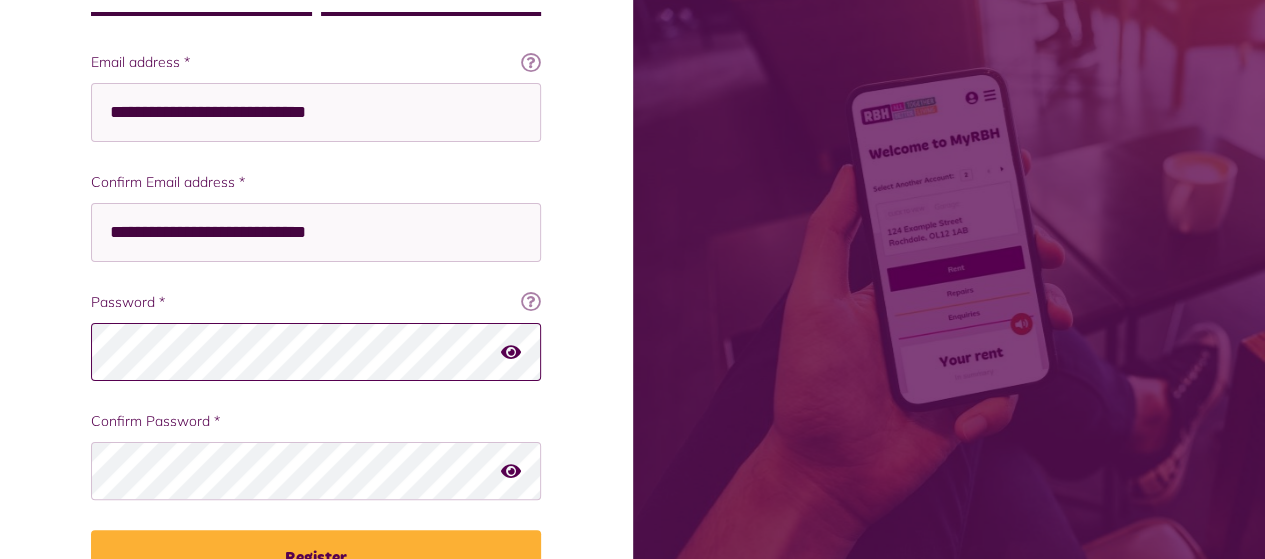 scroll, scrollTop: 394, scrollLeft: 0, axis: vertical 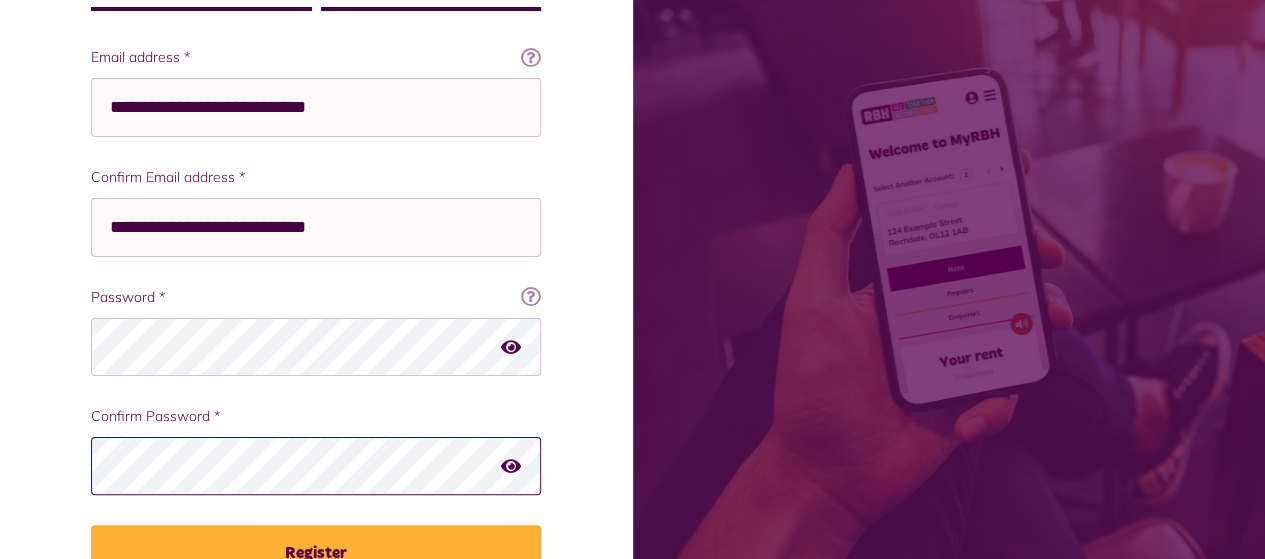 click on "Register" at bounding box center (316, 553) 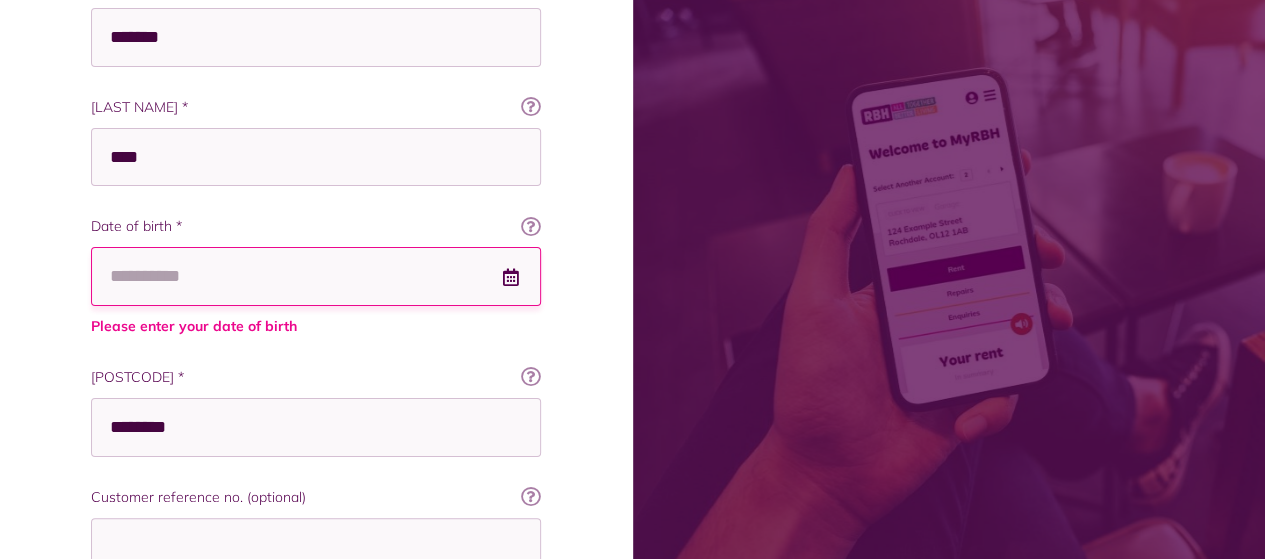 scroll, scrollTop: 672, scrollLeft: 0, axis: vertical 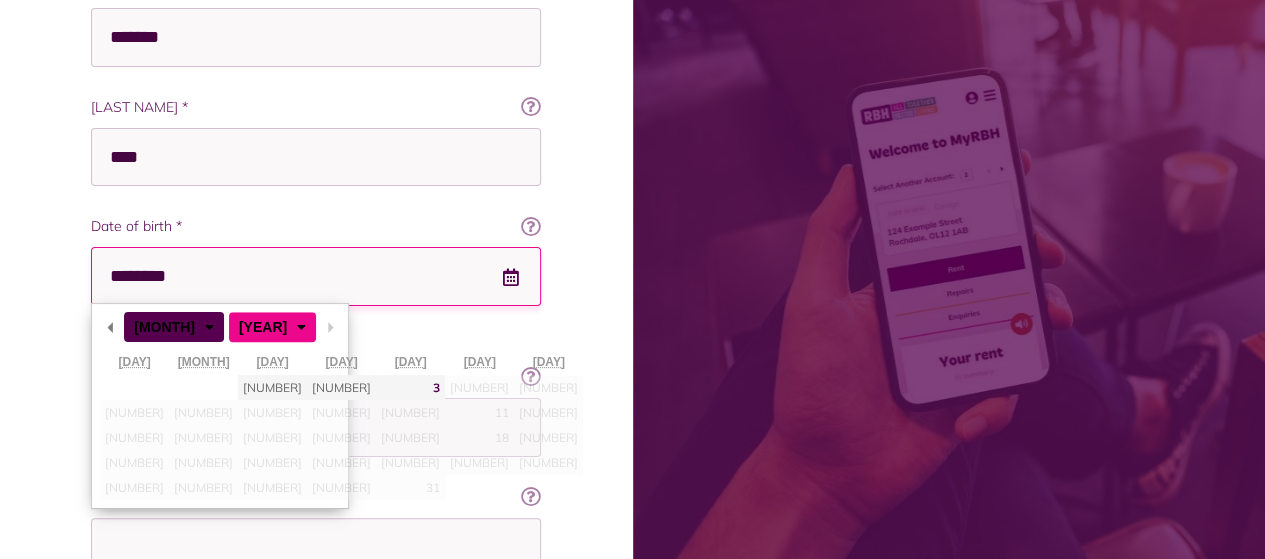 type on "********" 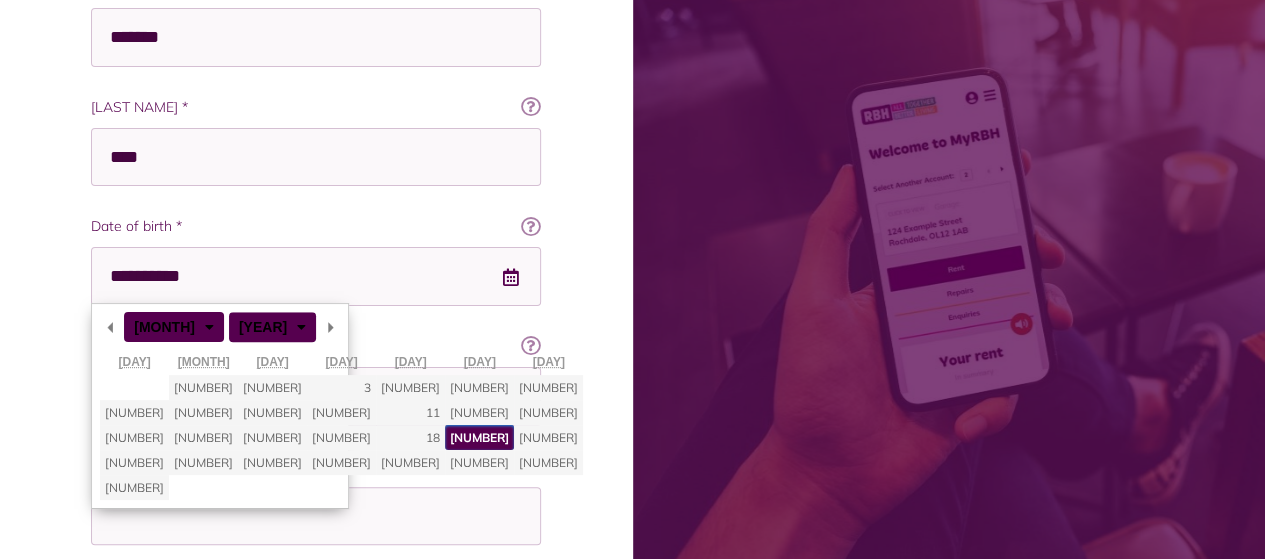click on "[POSTCODE] *" at bounding box center [316, 346] 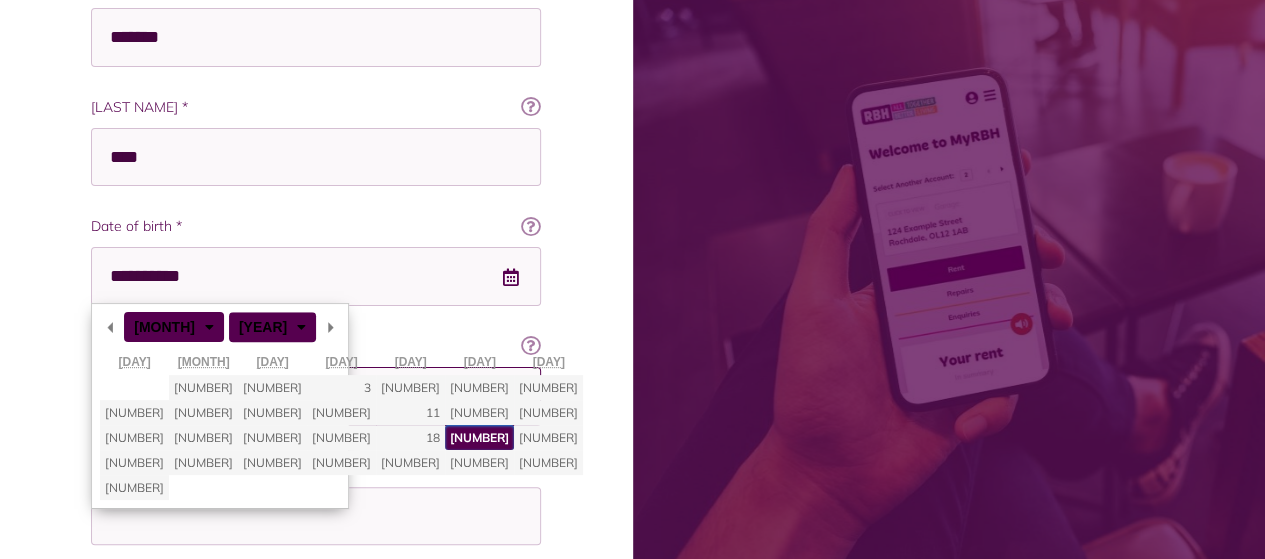 click on "********" at bounding box center (316, 396) 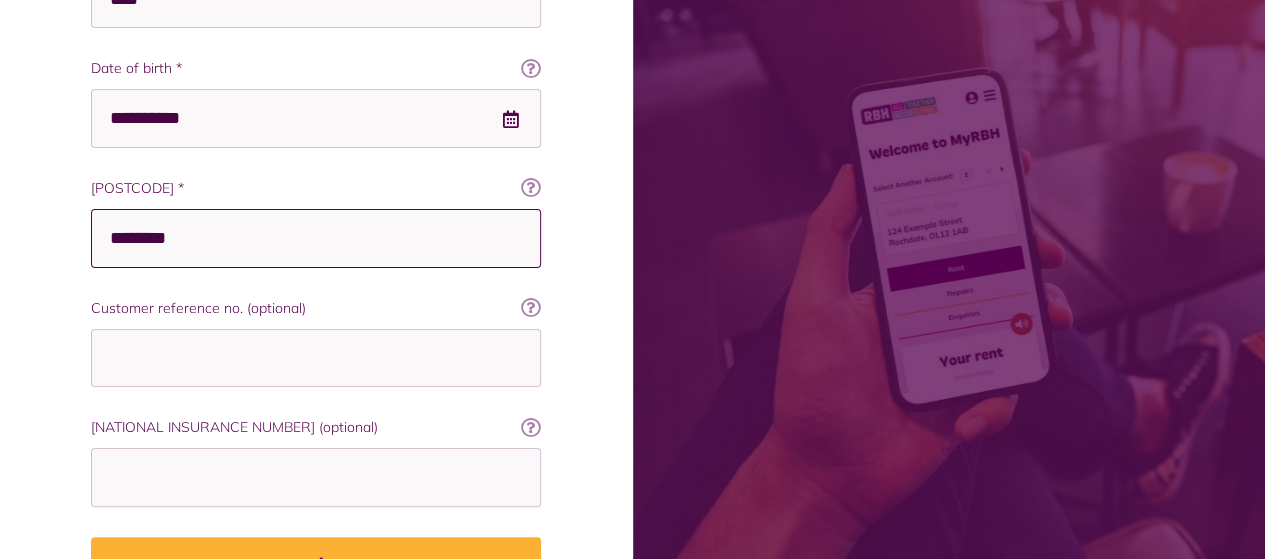 scroll, scrollTop: 848, scrollLeft: 0, axis: vertical 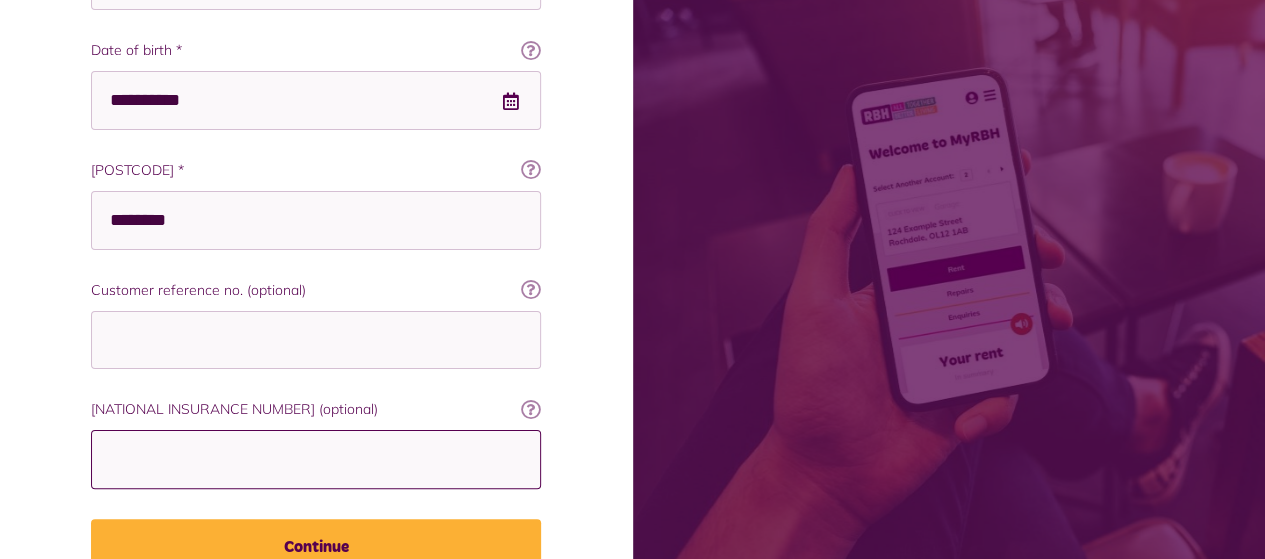 click on "[NATIONAL INSURANCE NUMBER] (optional)" at bounding box center (316, 459) 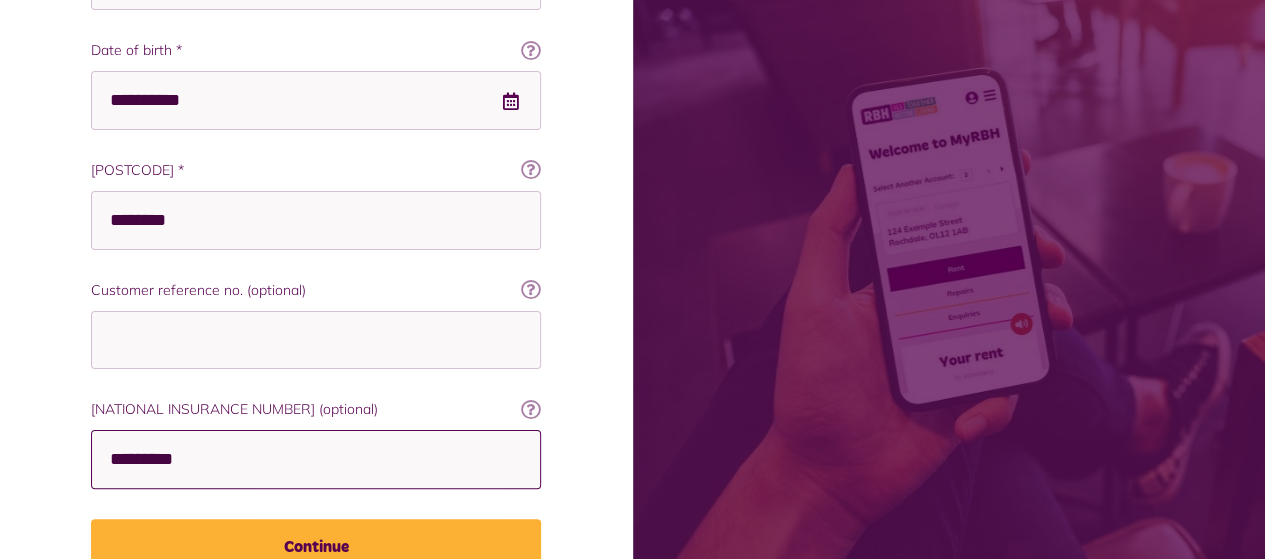 type on "*********" 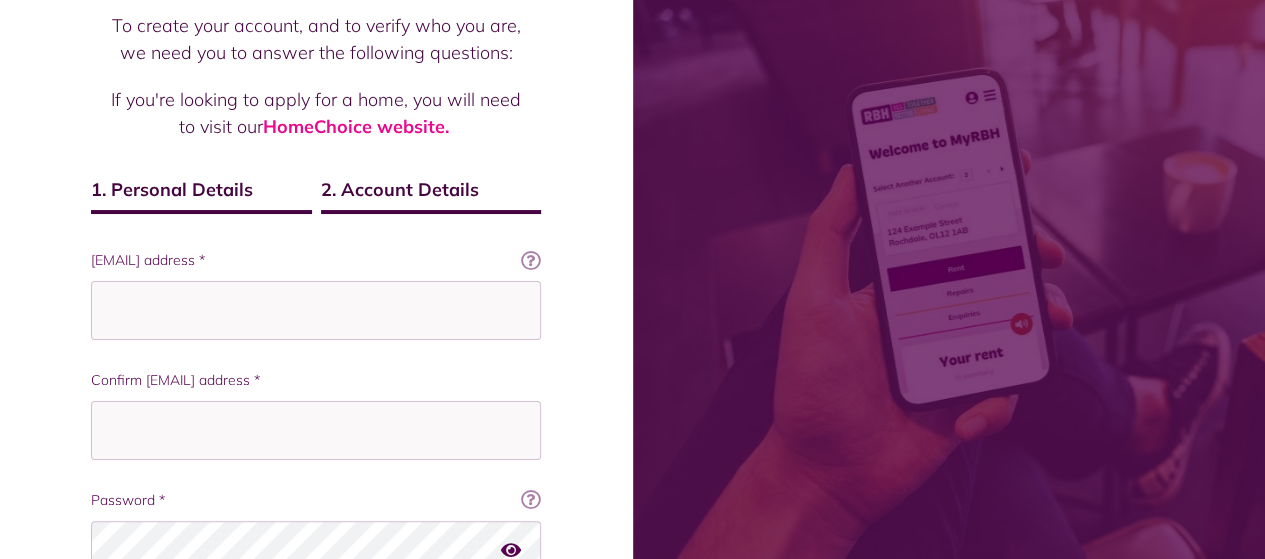 scroll, scrollTop: 181, scrollLeft: 0, axis: vertical 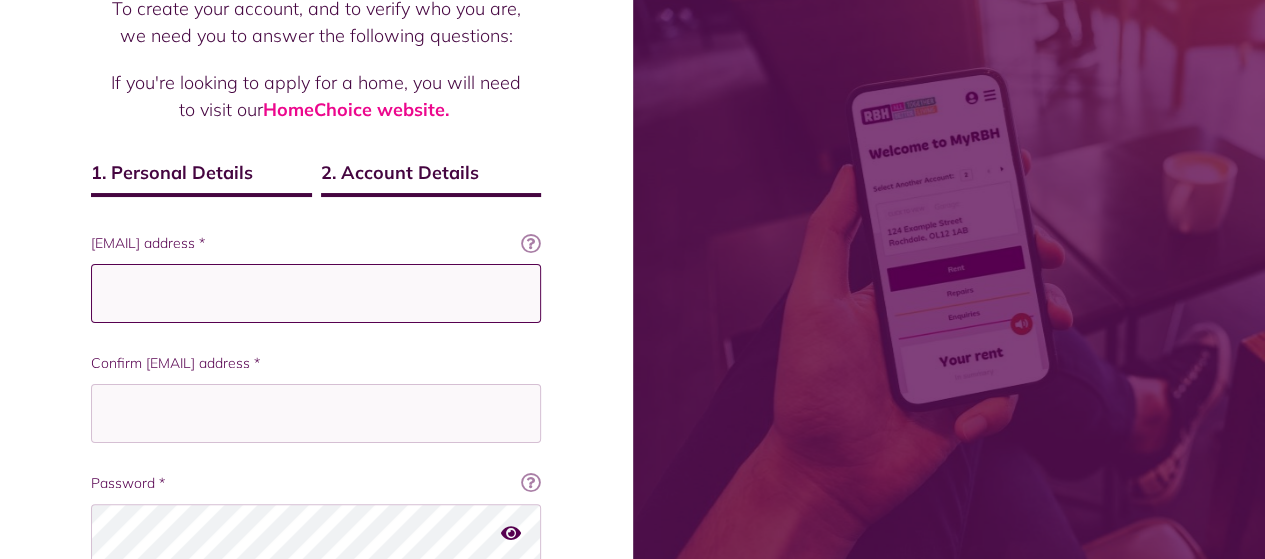 click on "[EMAIL] address *" at bounding box center (316, 293) 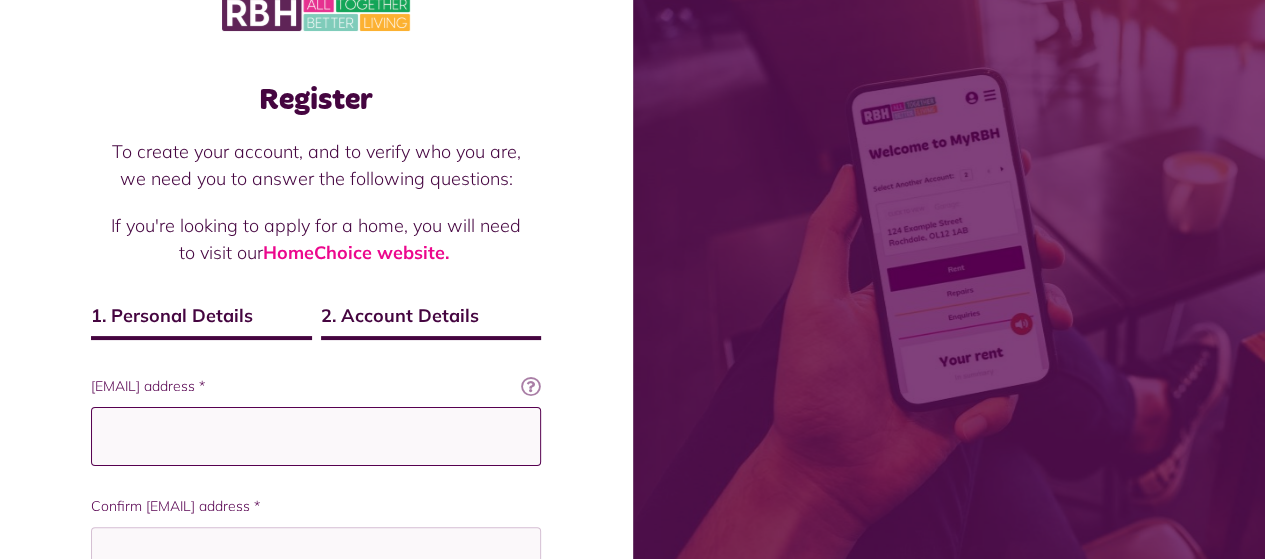 scroll, scrollTop: 0, scrollLeft: 0, axis: both 